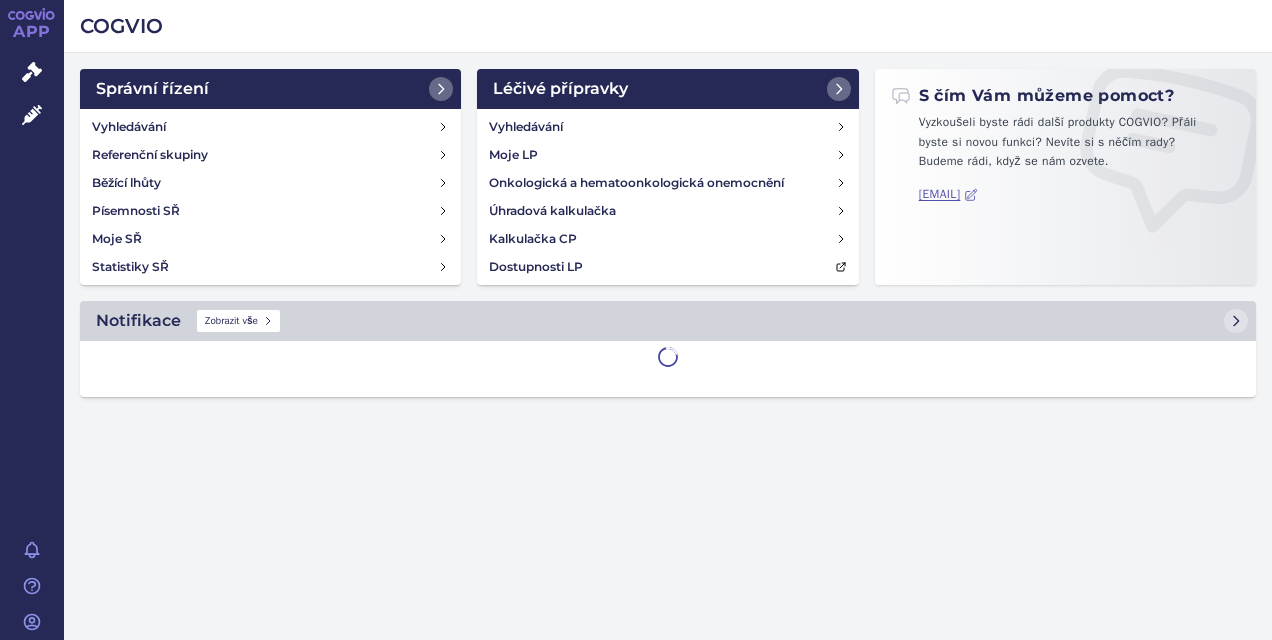 scroll, scrollTop: 0, scrollLeft: 0, axis: both 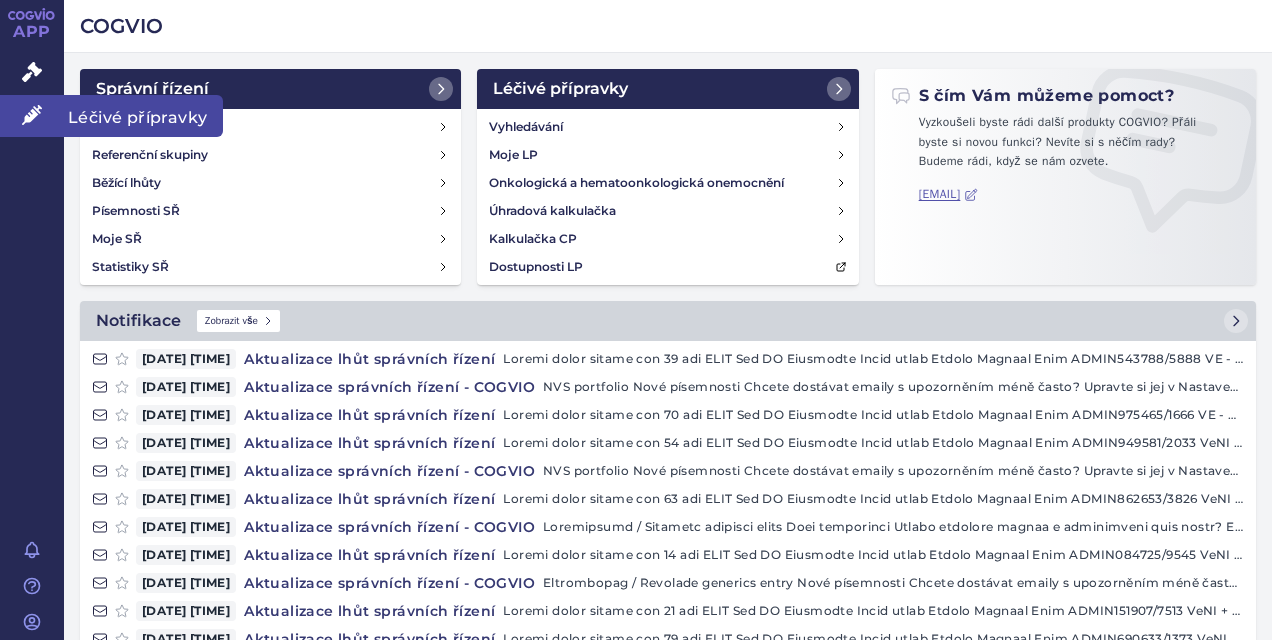 click on "Léčivé přípravky" at bounding box center [32, 116] 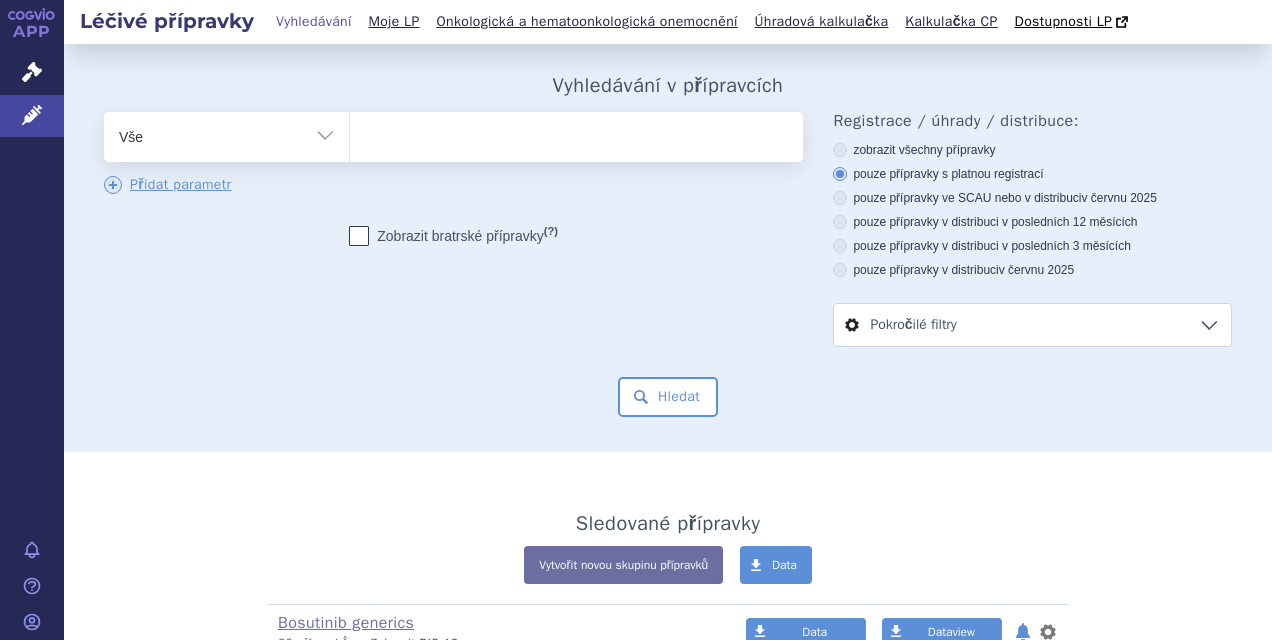 scroll, scrollTop: 0, scrollLeft: 0, axis: both 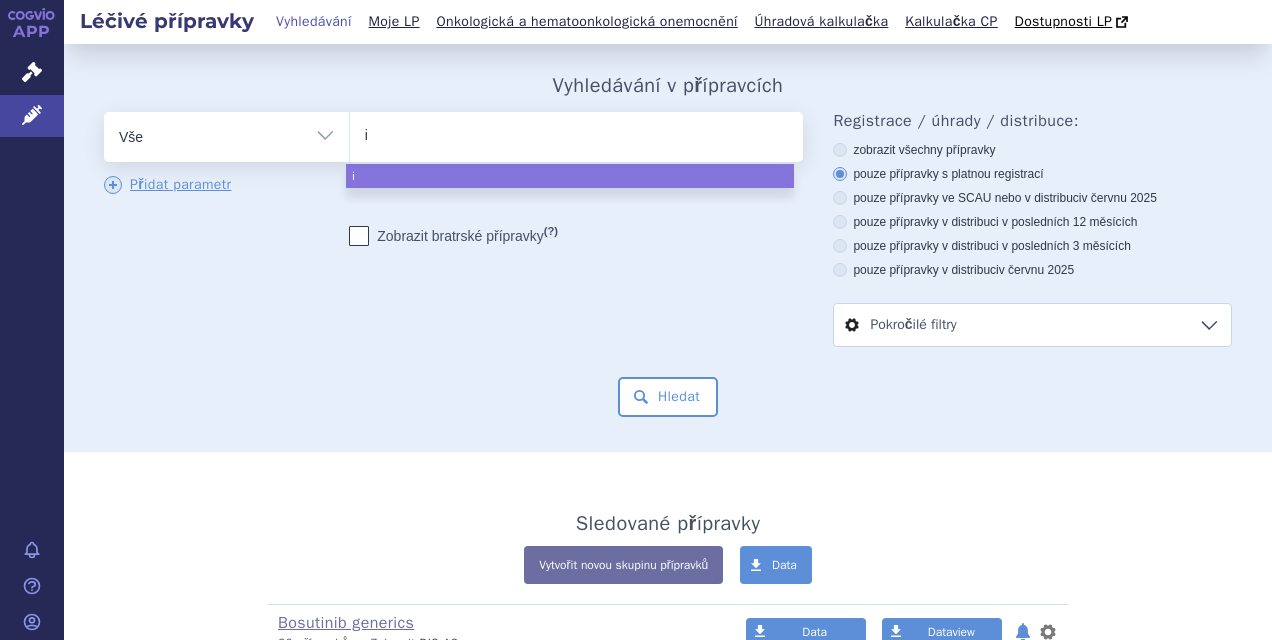 type on "il" 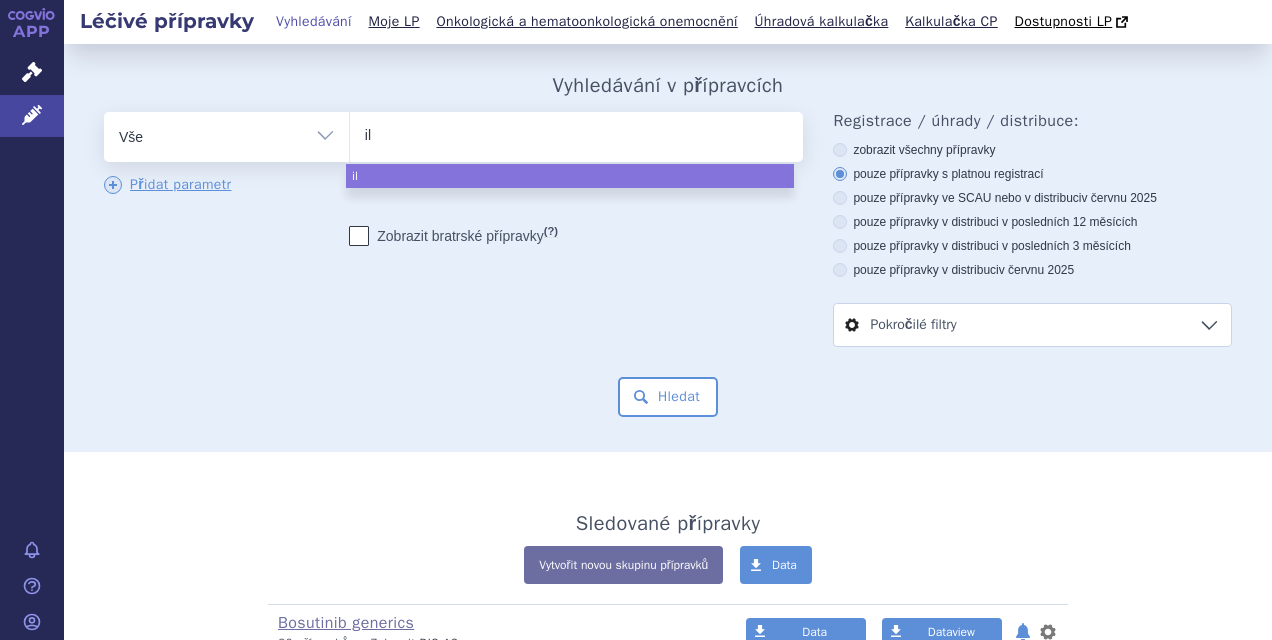 type on "ill" 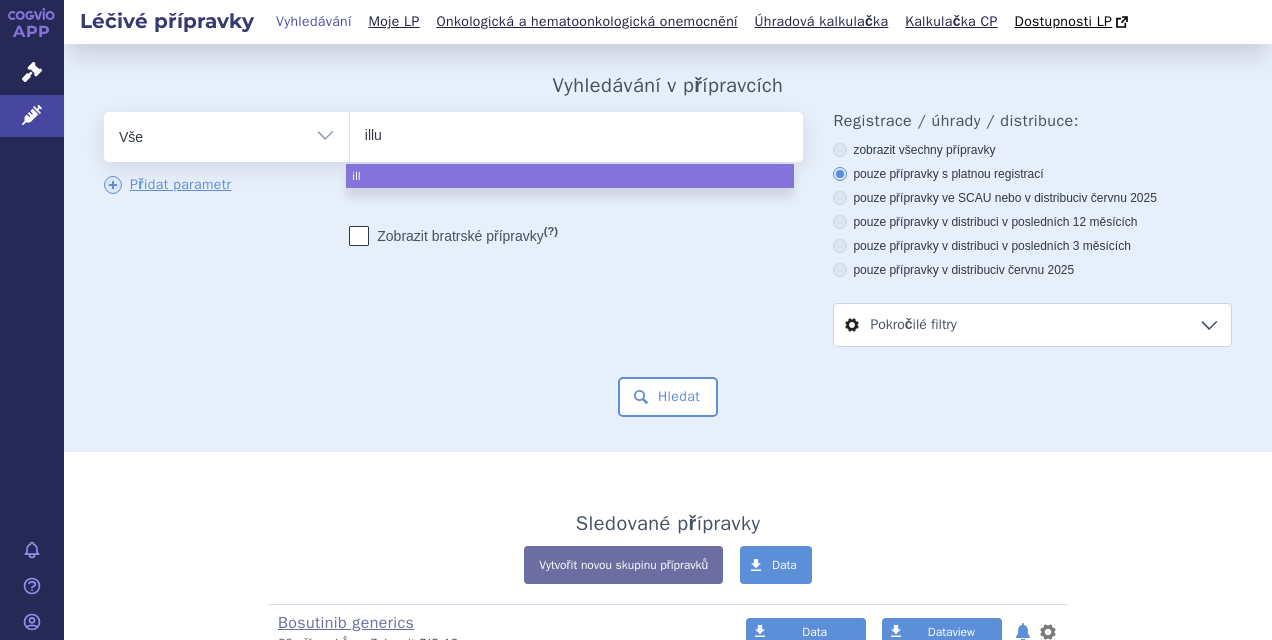 type on "illuc" 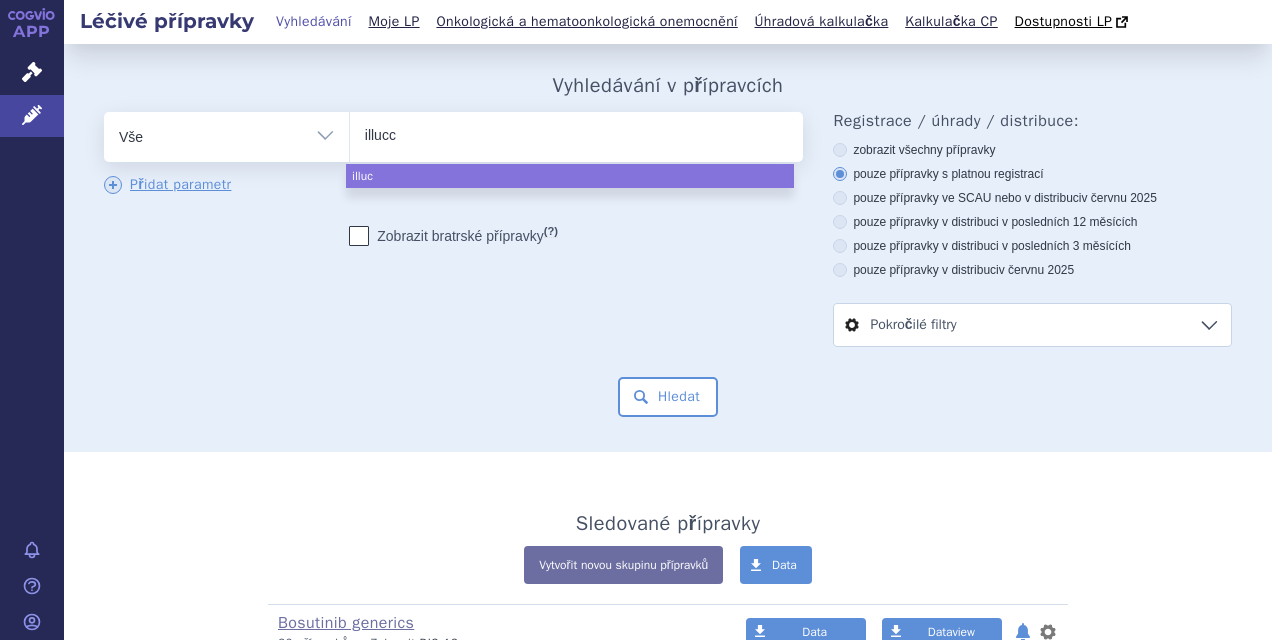 type on "illucci" 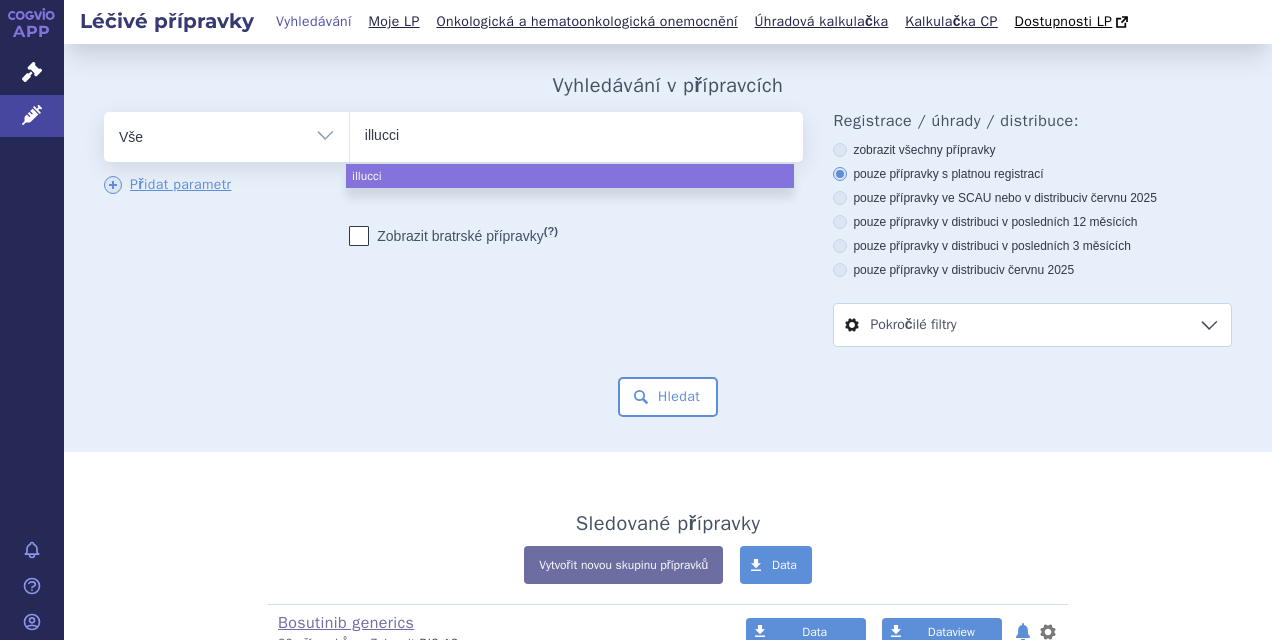 type on "illuccix" 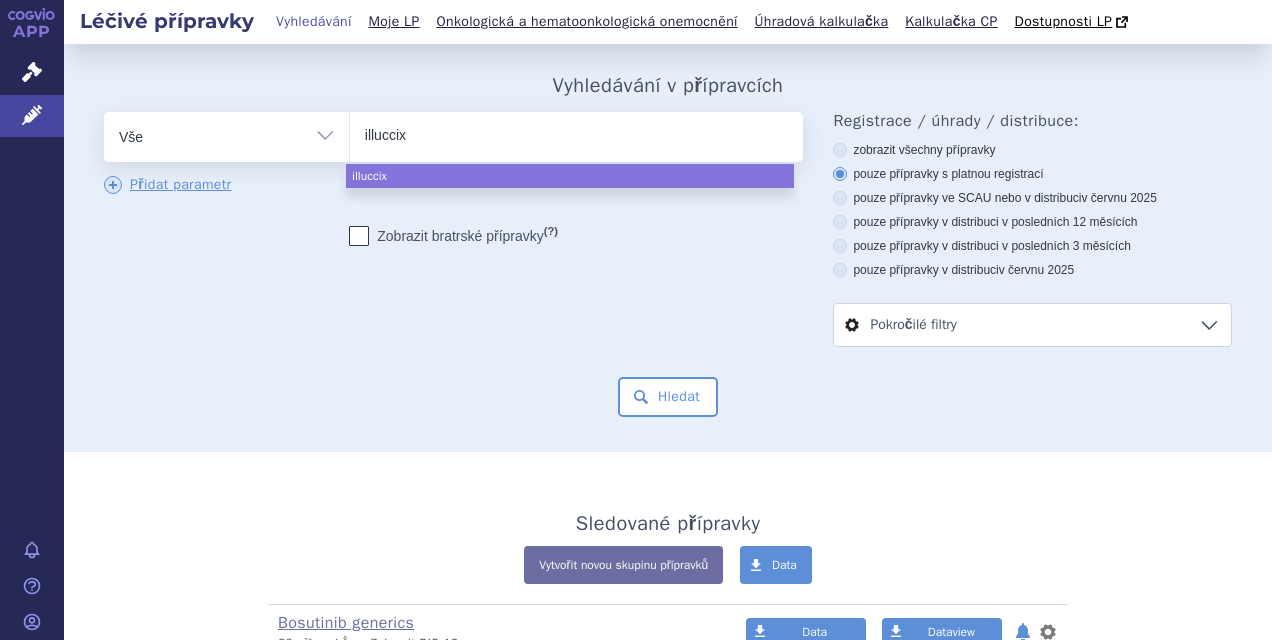 select on "illuccix" 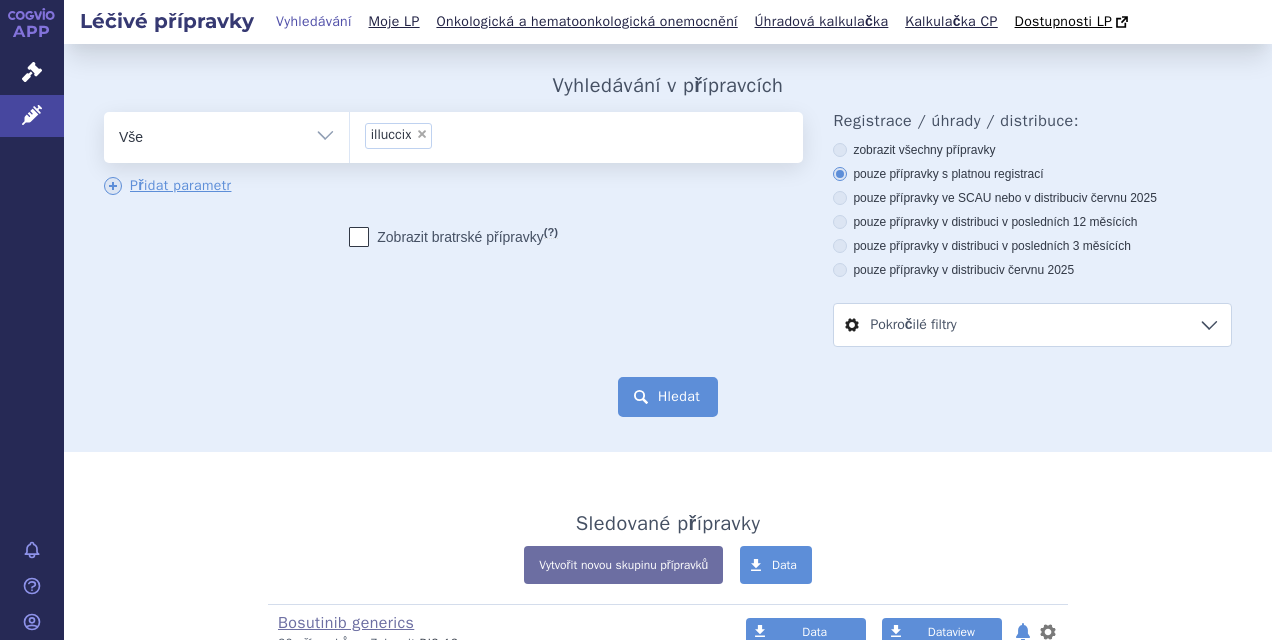 click on "Hledat" at bounding box center [668, 397] 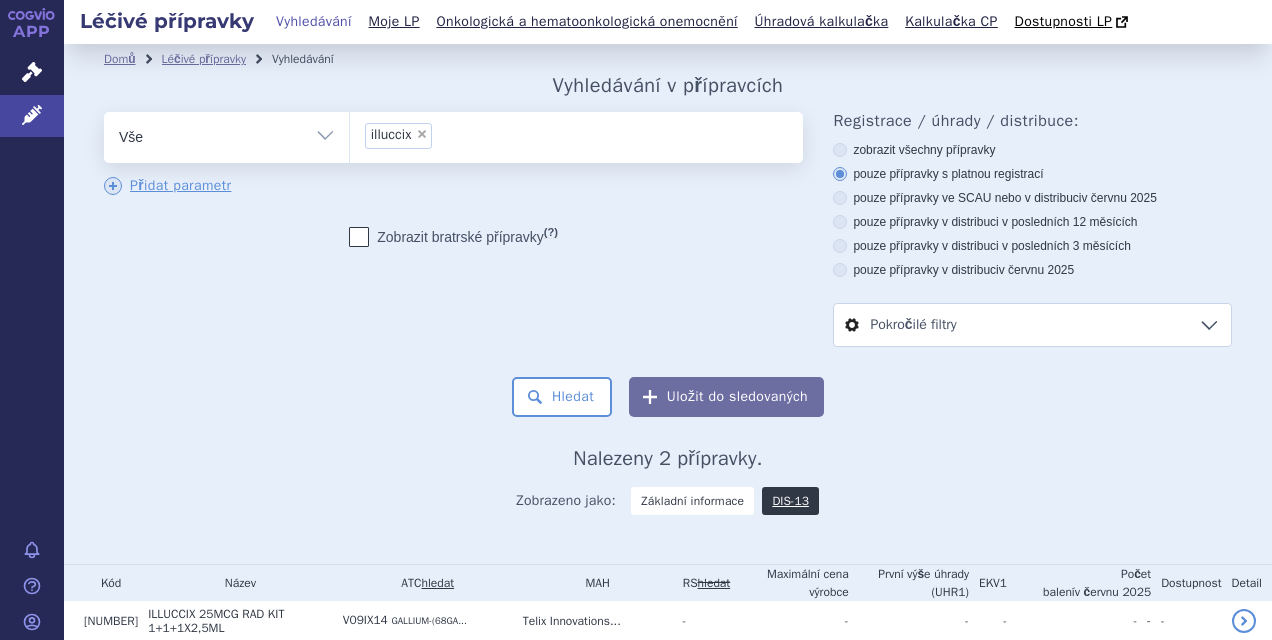 scroll, scrollTop: 0, scrollLeft: 0, axis: both 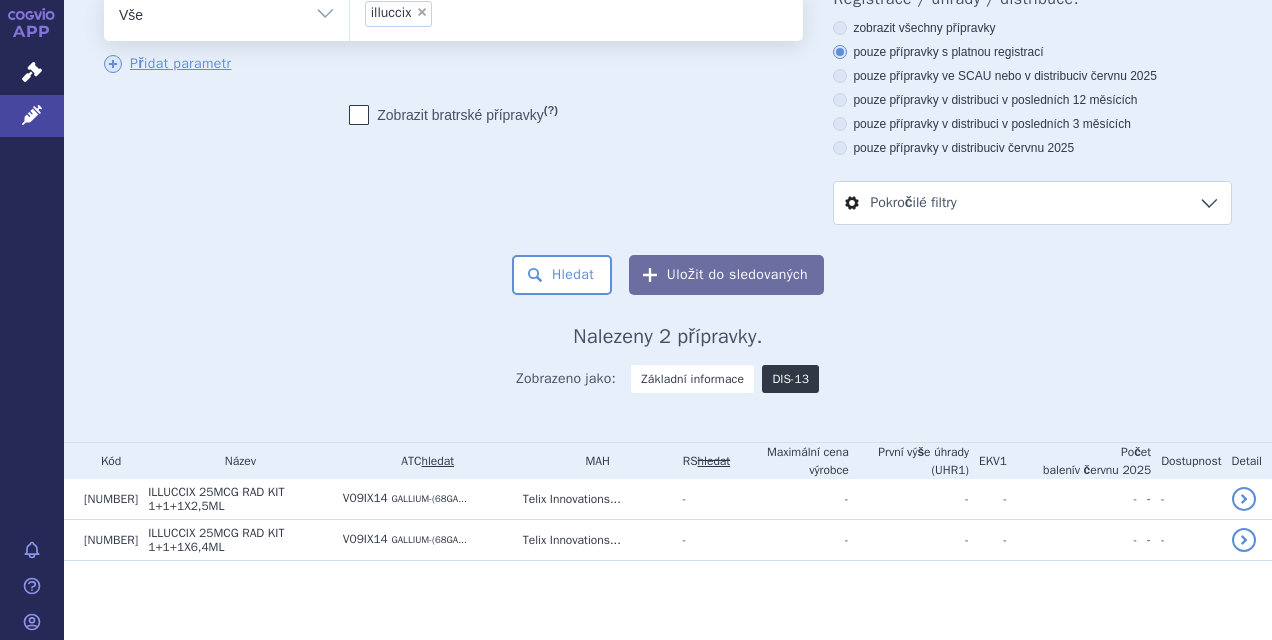 click on "DIS-13" at bounding box center [790, 379] 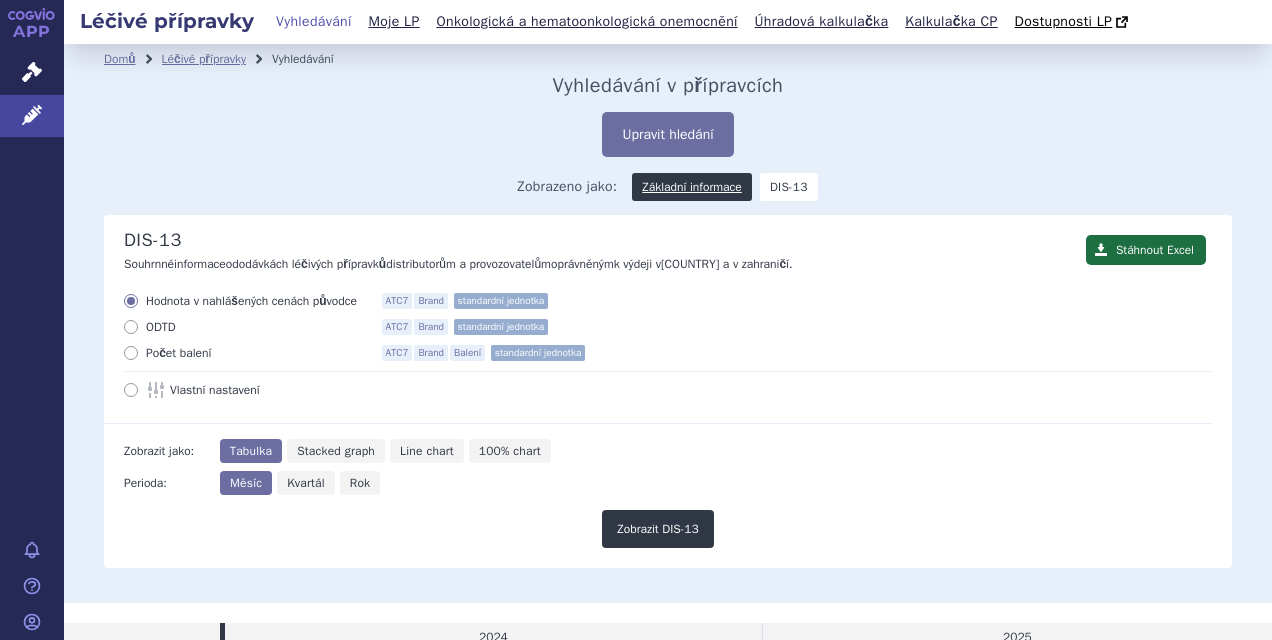 scroll, scrollTop: 0, scrollLeft: 0, axis: both 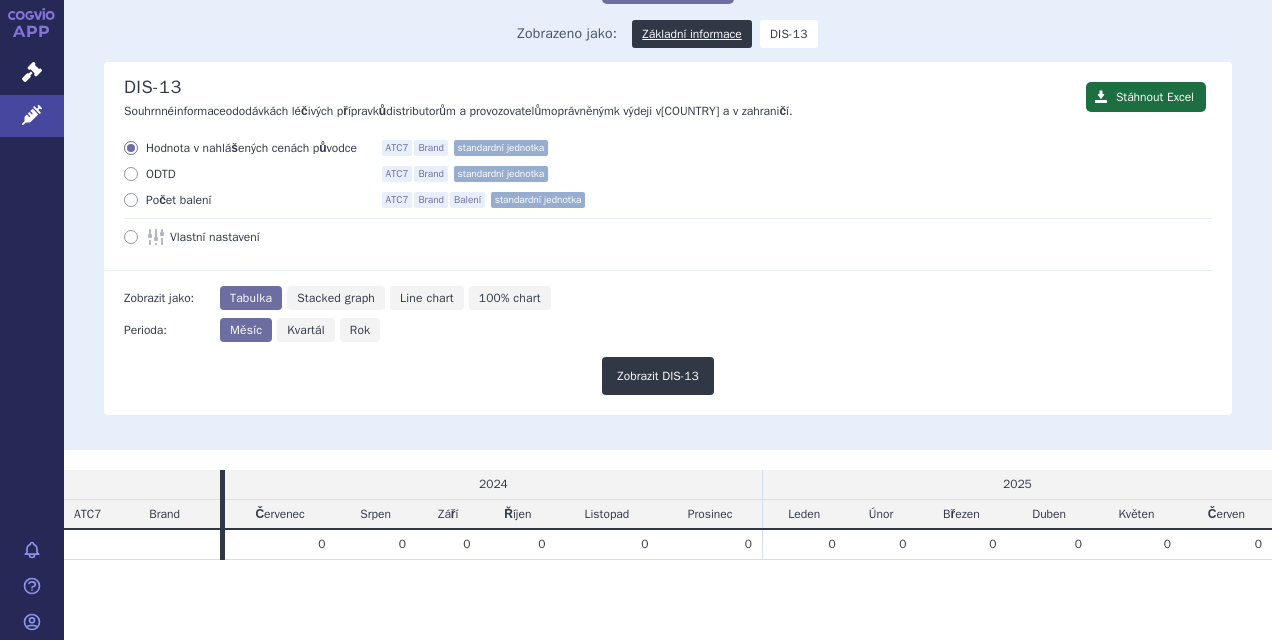 click on "Počet balení" at bounding box center (256, 200) 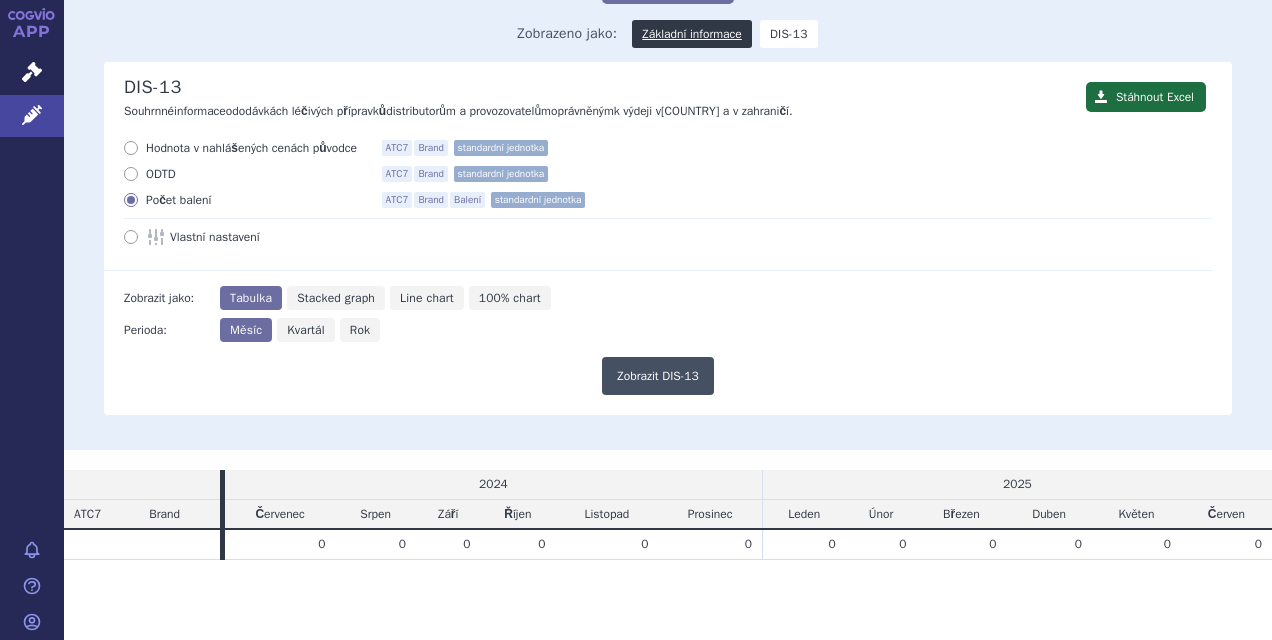 click on "Zobrazit DIS-13" at bounding box center (658, 376) 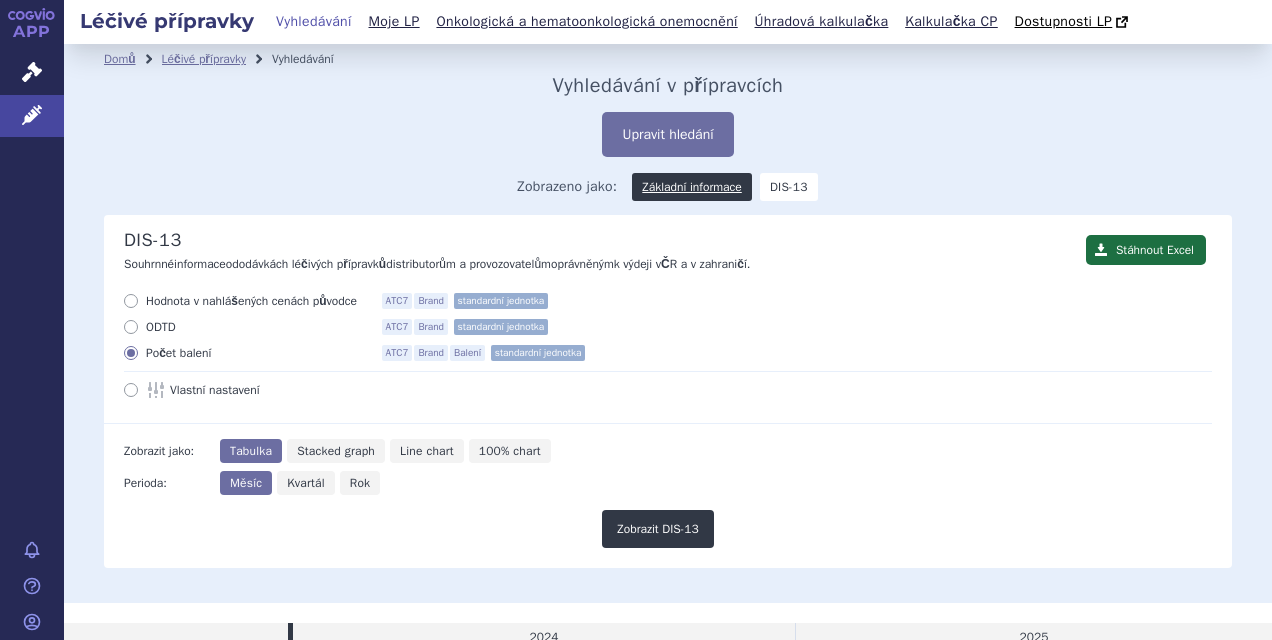 scroll, scrollTop: 0, scrollLeft: 0, axis: both 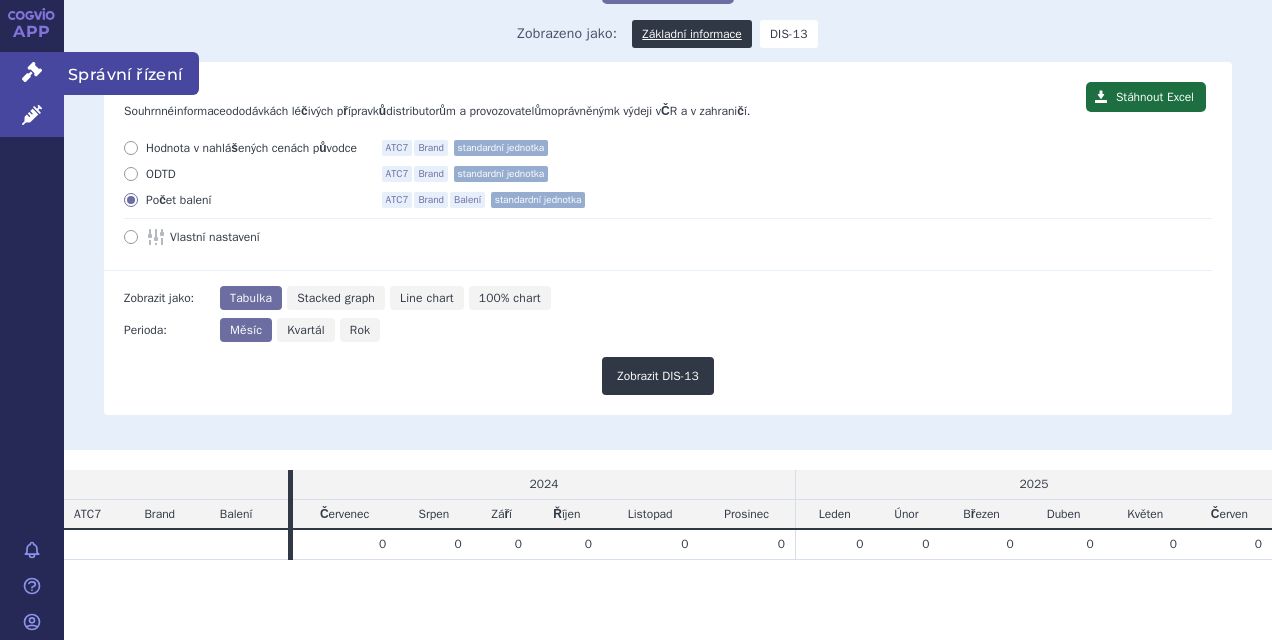 click on "Správní řízení" at bounding box center (32, 73) 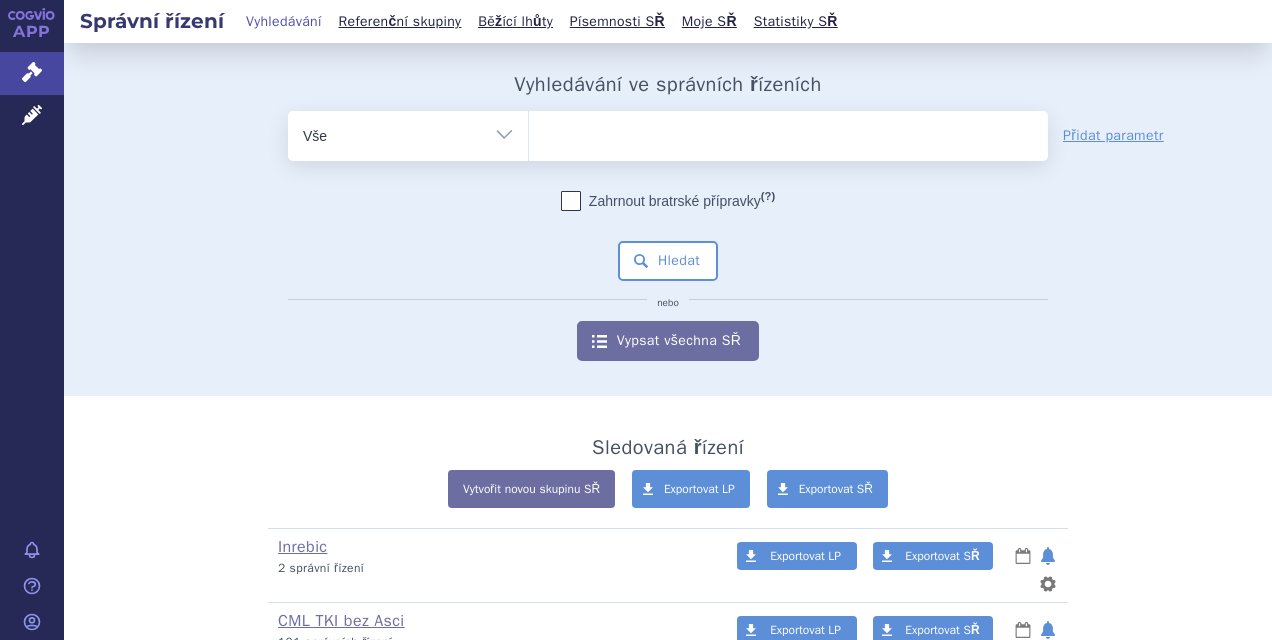 scroll, scrollTop: 0, scrollLeft: 0, axis: both 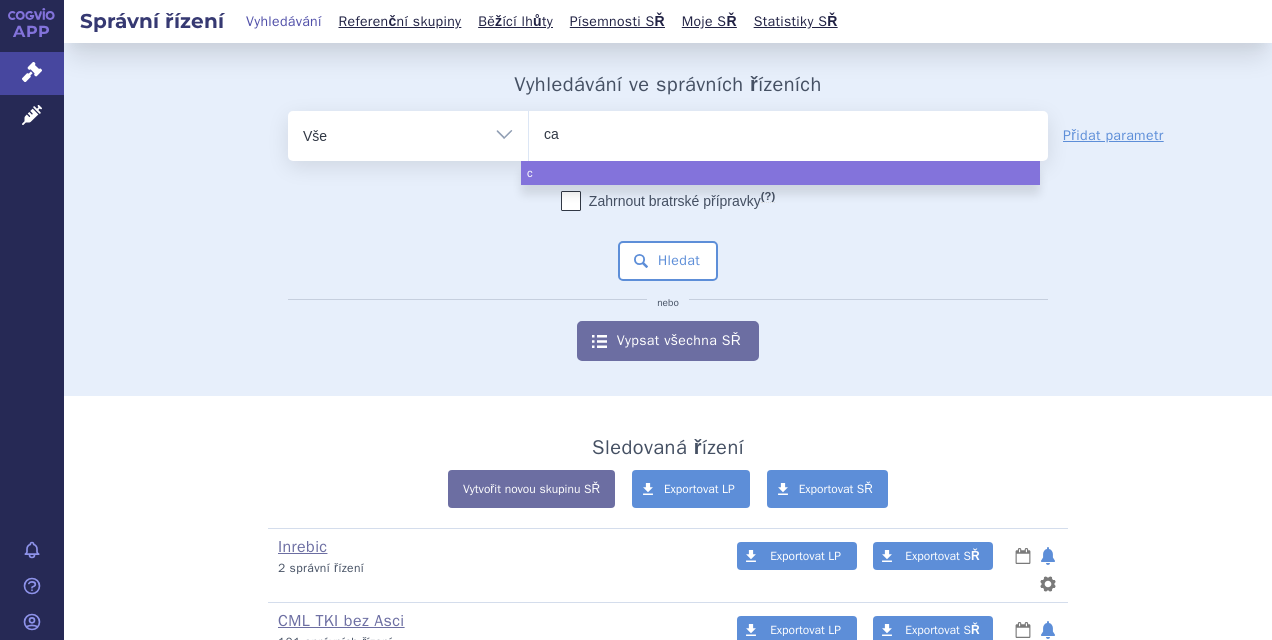 type on "cab" 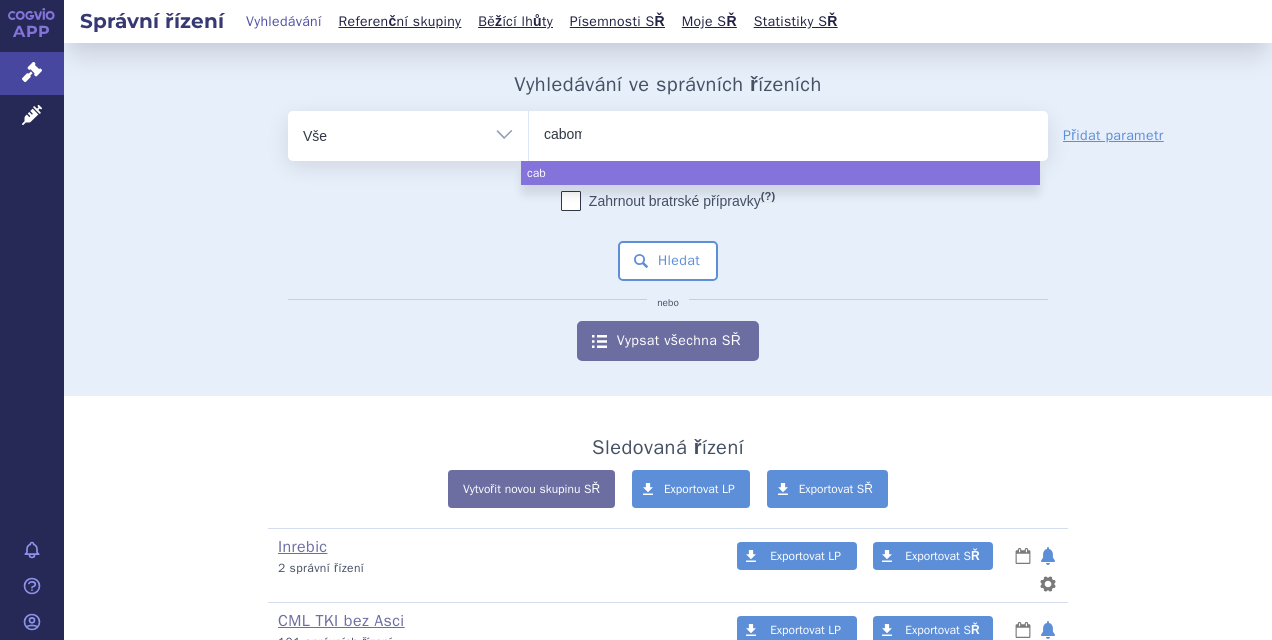 type on "cabome" 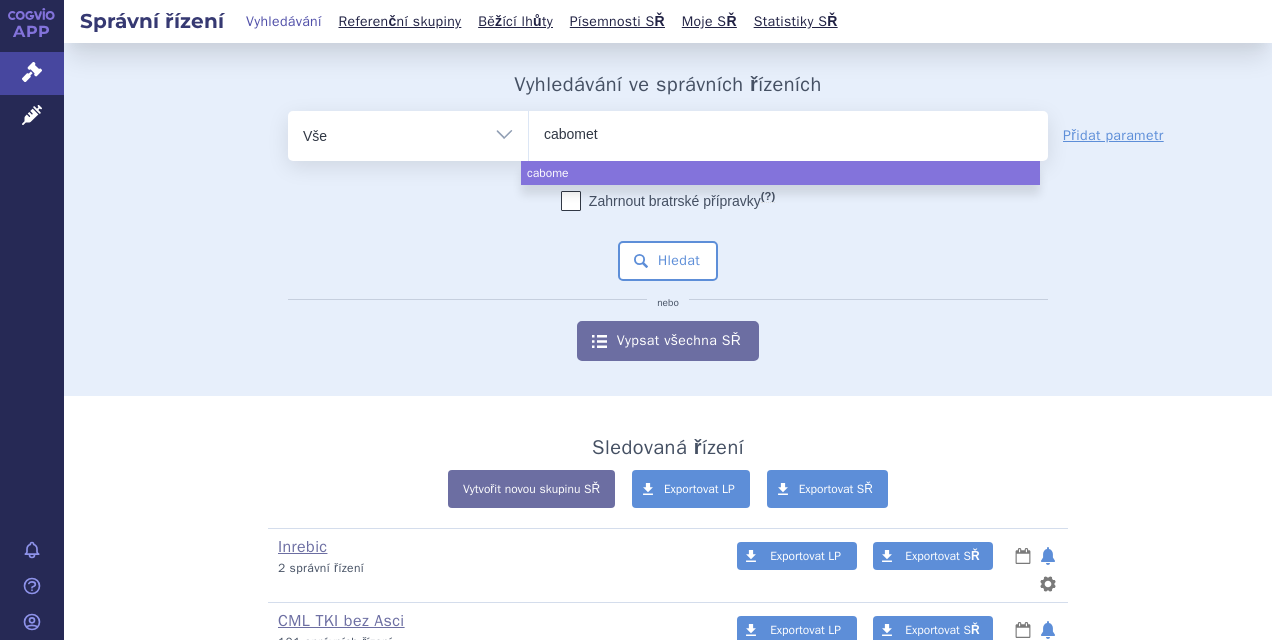 type on "cabomety" 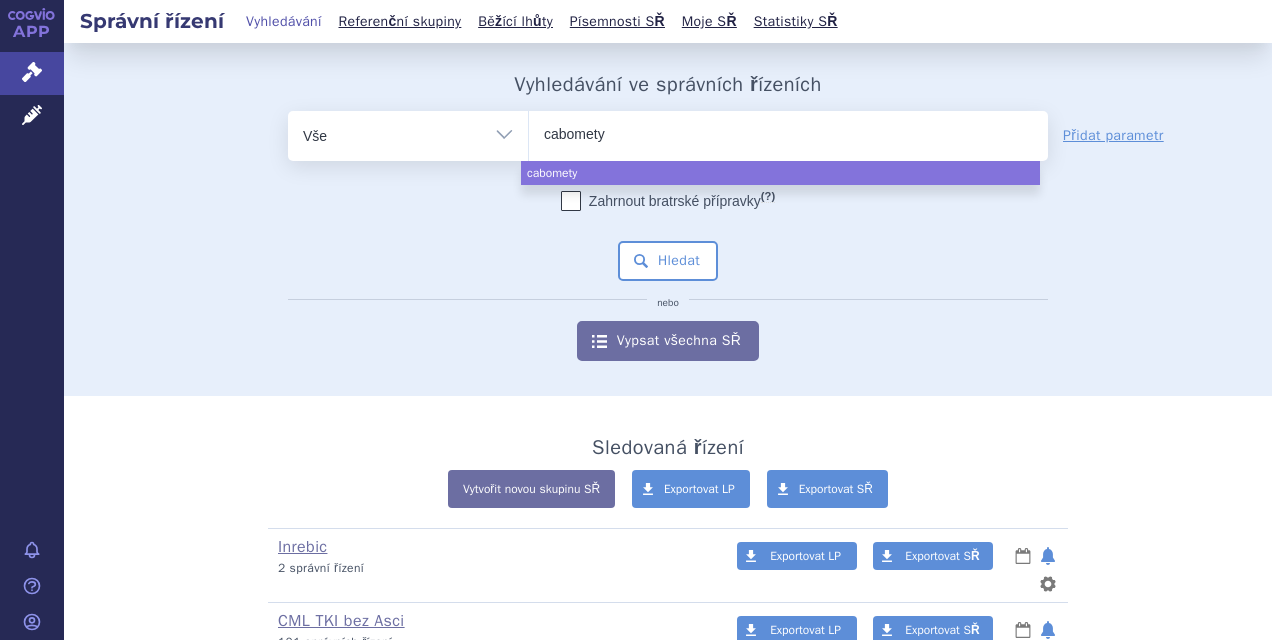 type on "cabometyx" 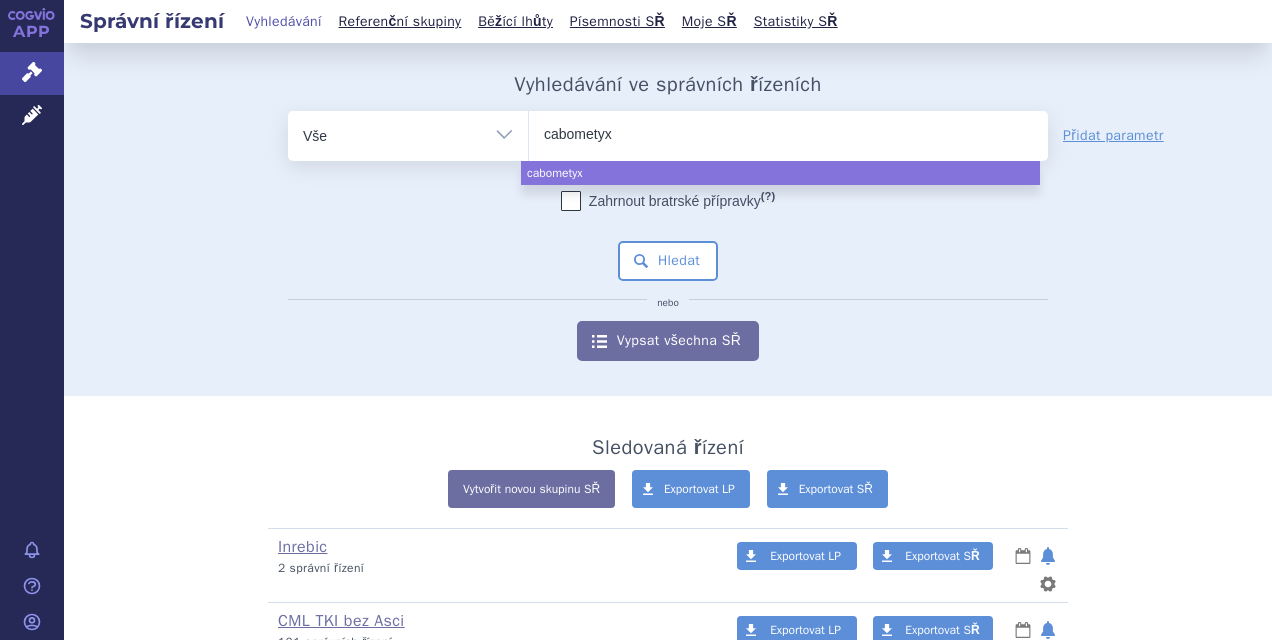 select on "cabometyx" 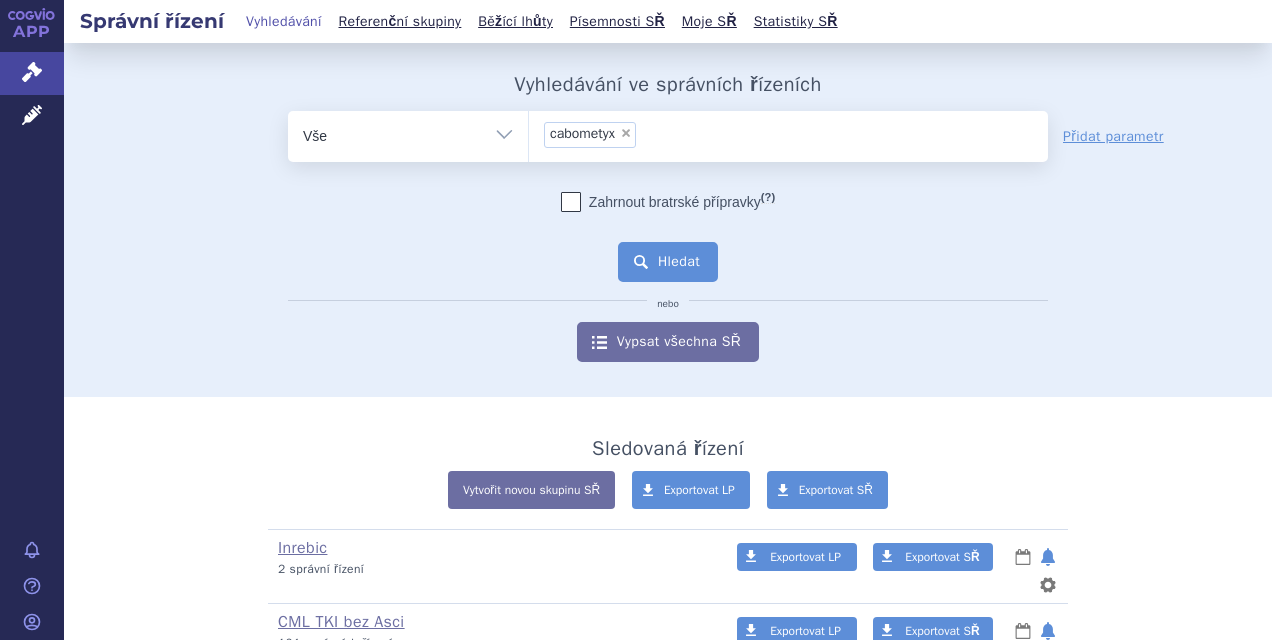 click on "Hledat" at bounding box center (668, 262) 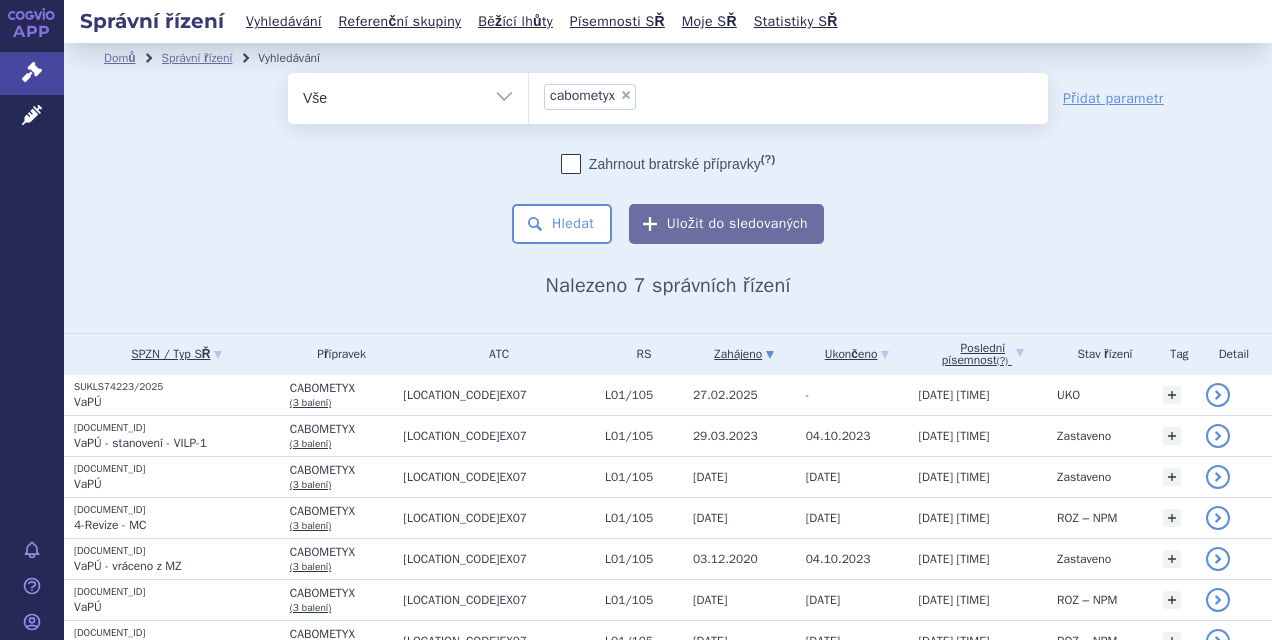 scroll, scrollTop: 0, scrollLeft: 0, axis: both 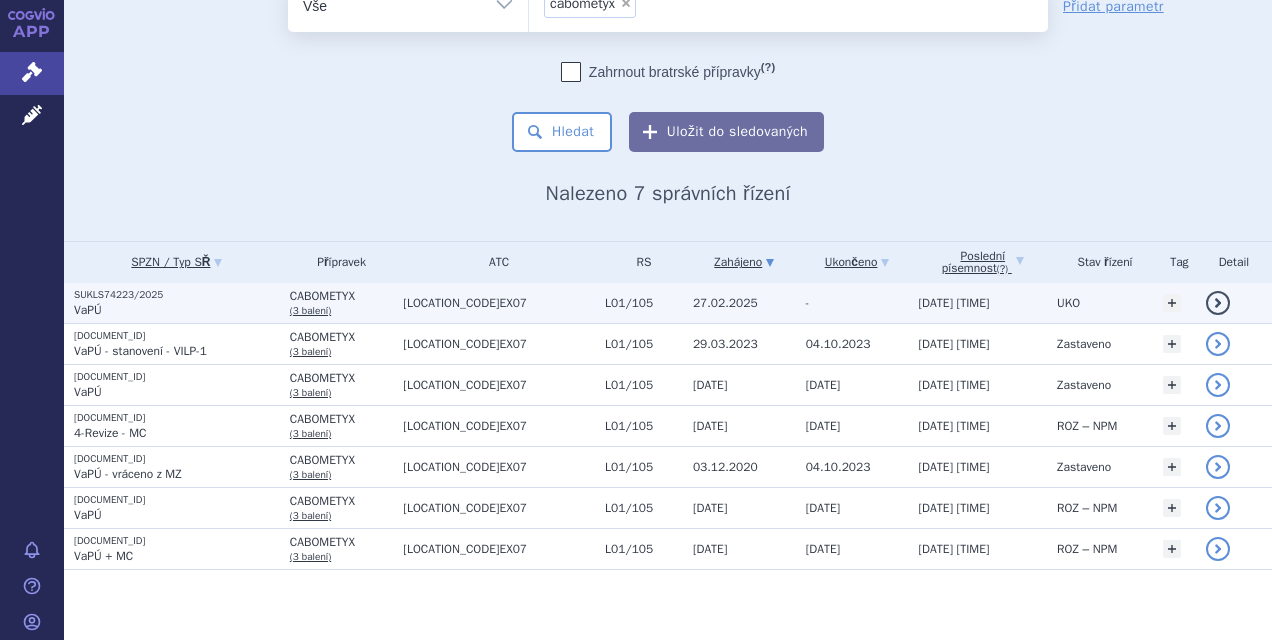 click on "-" at bounding box center [852, 303] 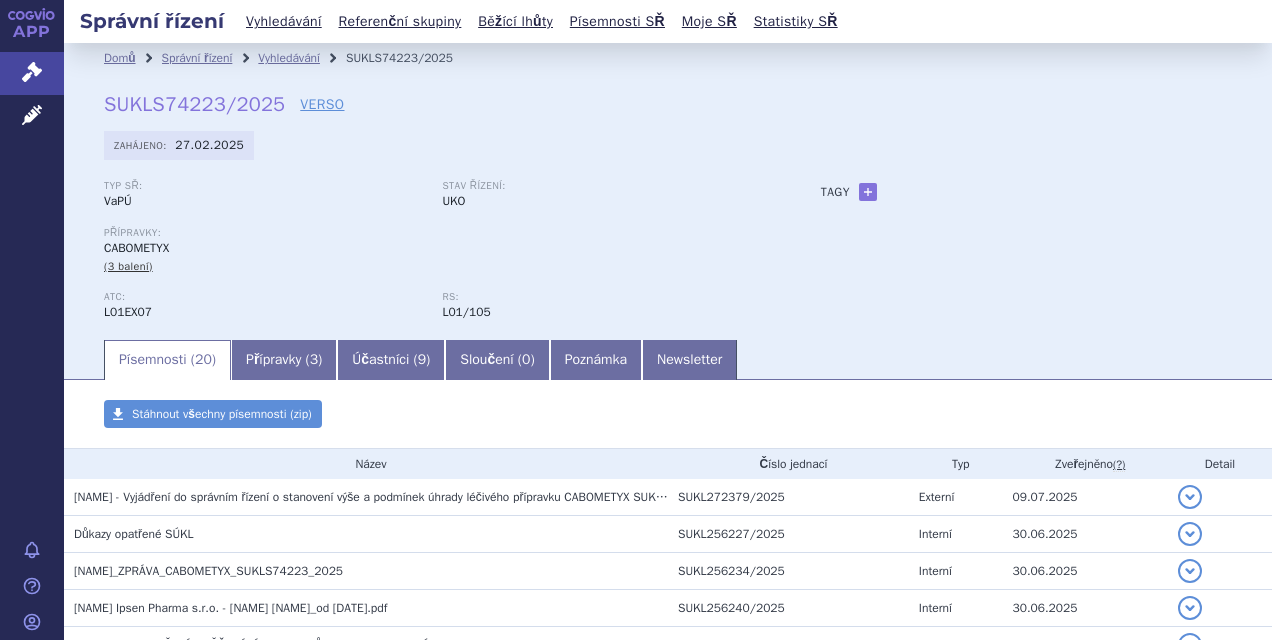 scroll, scrollTop: 0, scrollLeft: 0, axis: both 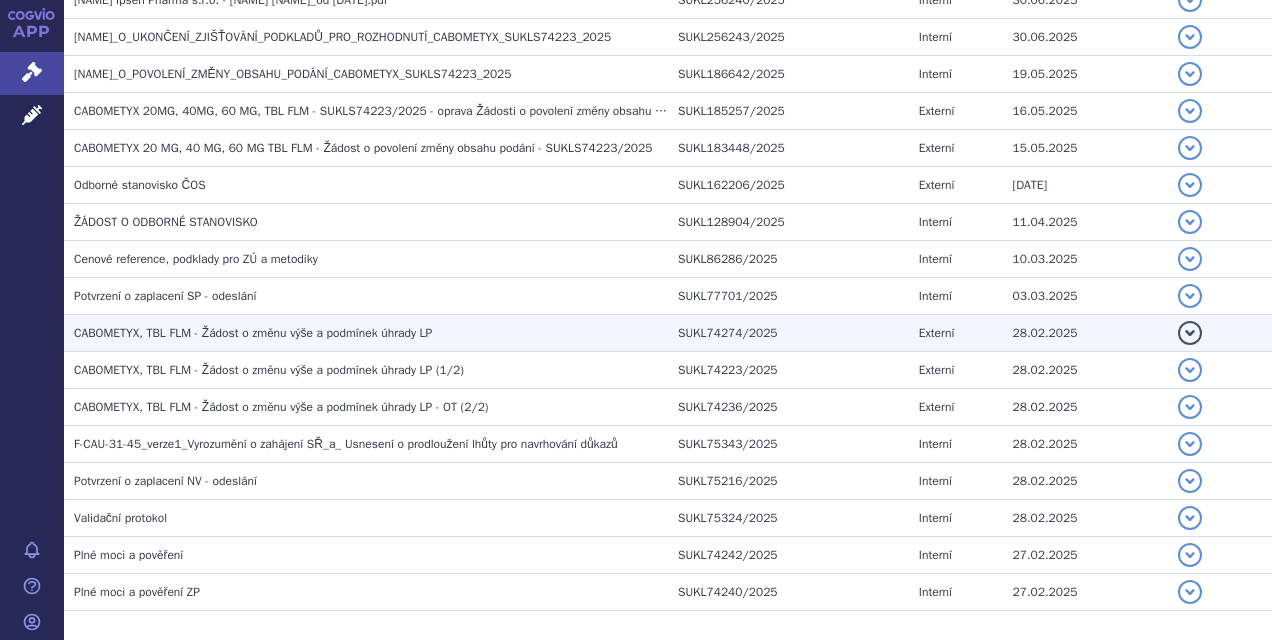 click on "CABOMETYX, TBL FLM - Žádost o změnu výše a podmínek úhrady LP" at bounding box center (371, 333) 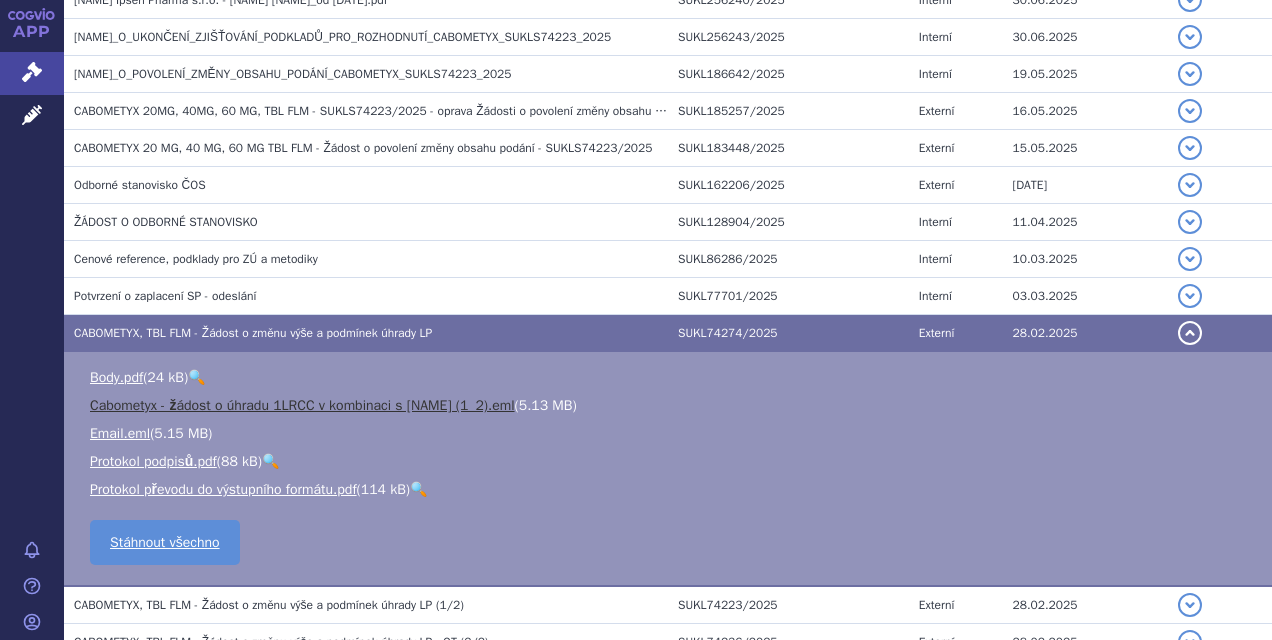 click on "Cabometyx - žádost o úhradu 1LRCC v kombinaci s [NAME] (1_2).eml" at bounding box center (302, 405) 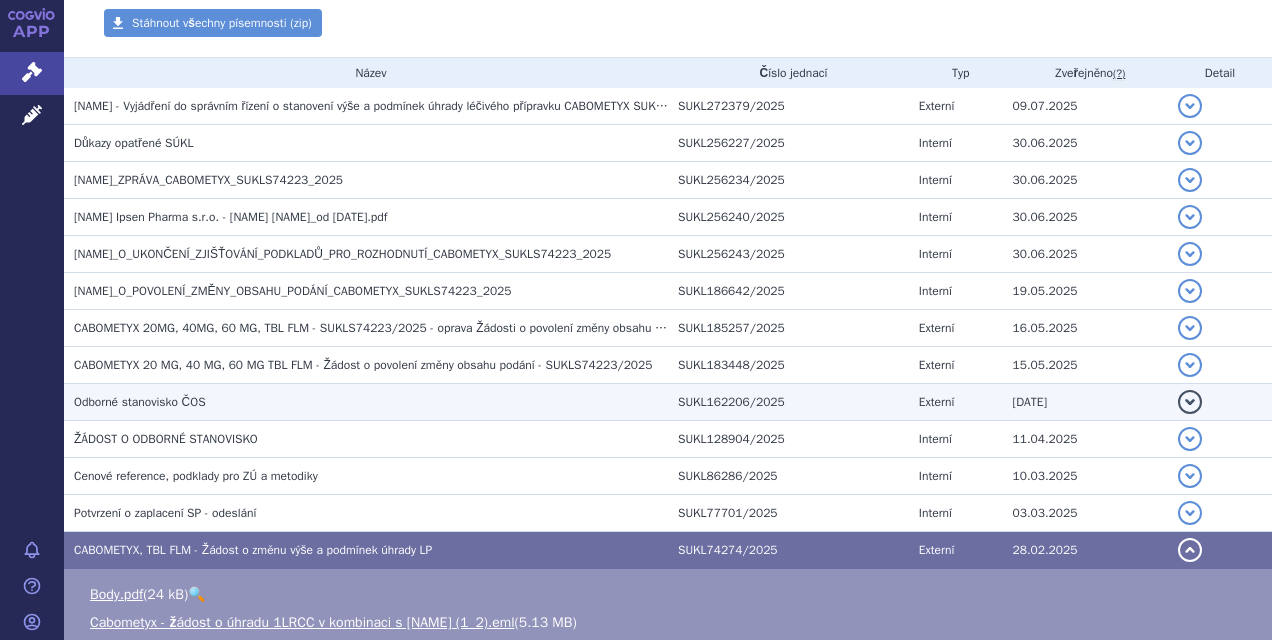 scroll, scrollTop: 390, scrollLeft: 0, axis: vertical 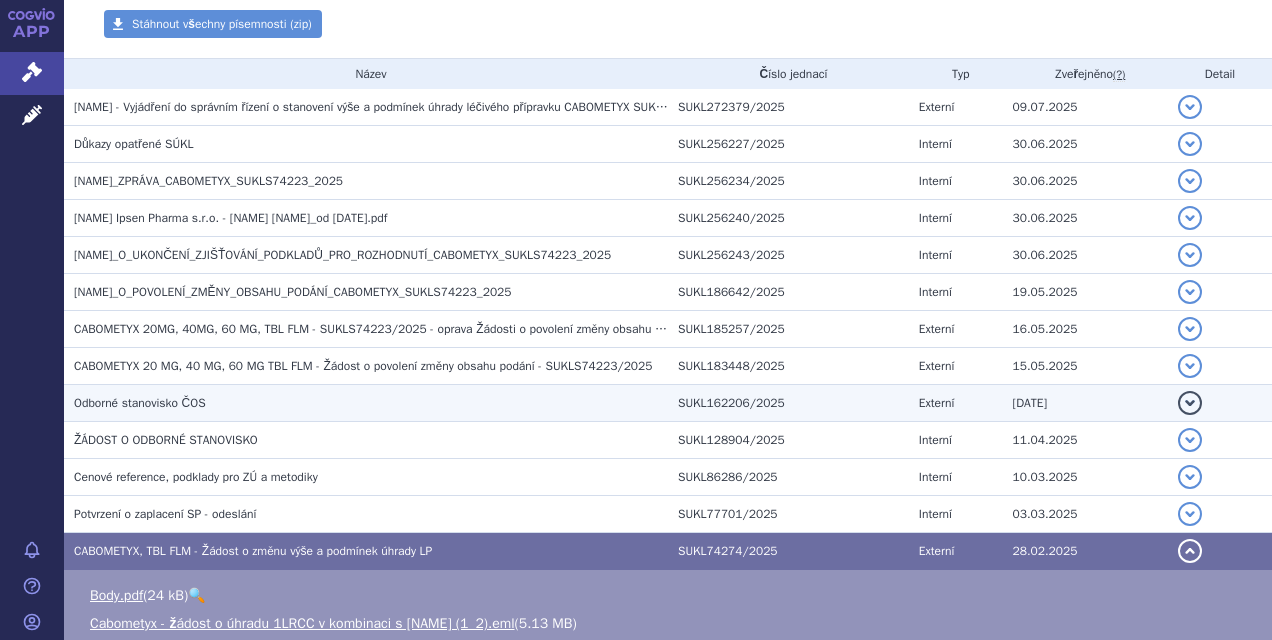click on "Odborné stanovisko ČOS" at bounding box center [140, 403] 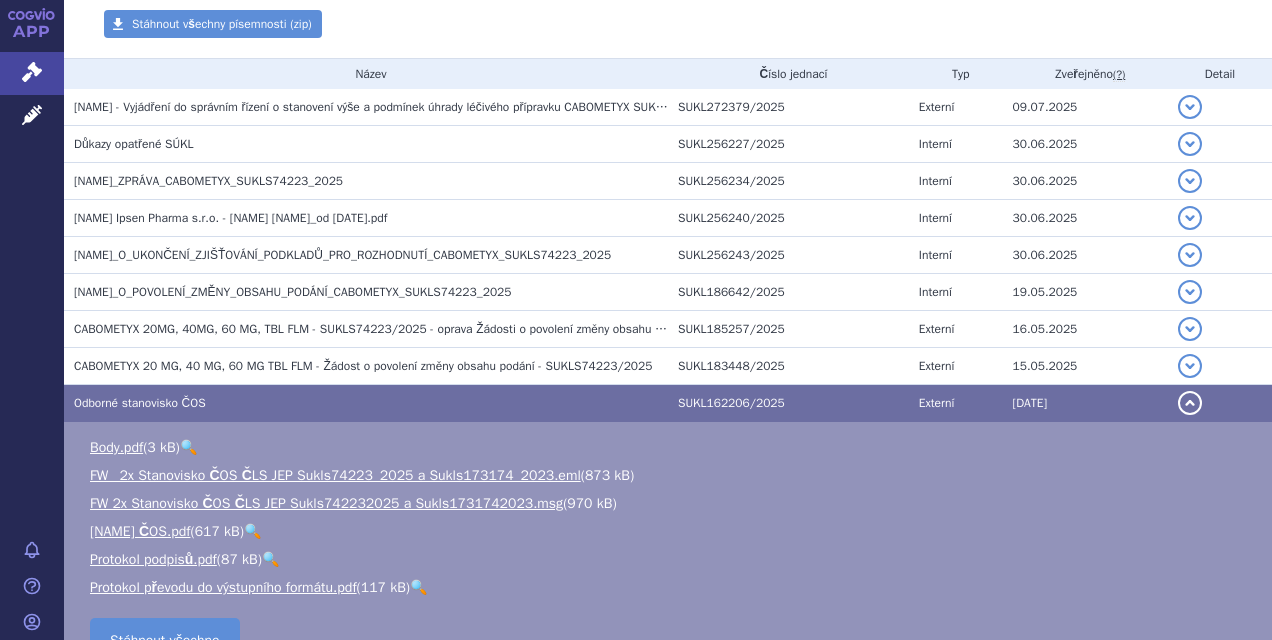 click on "🔍" at bounding box center (252, 531) 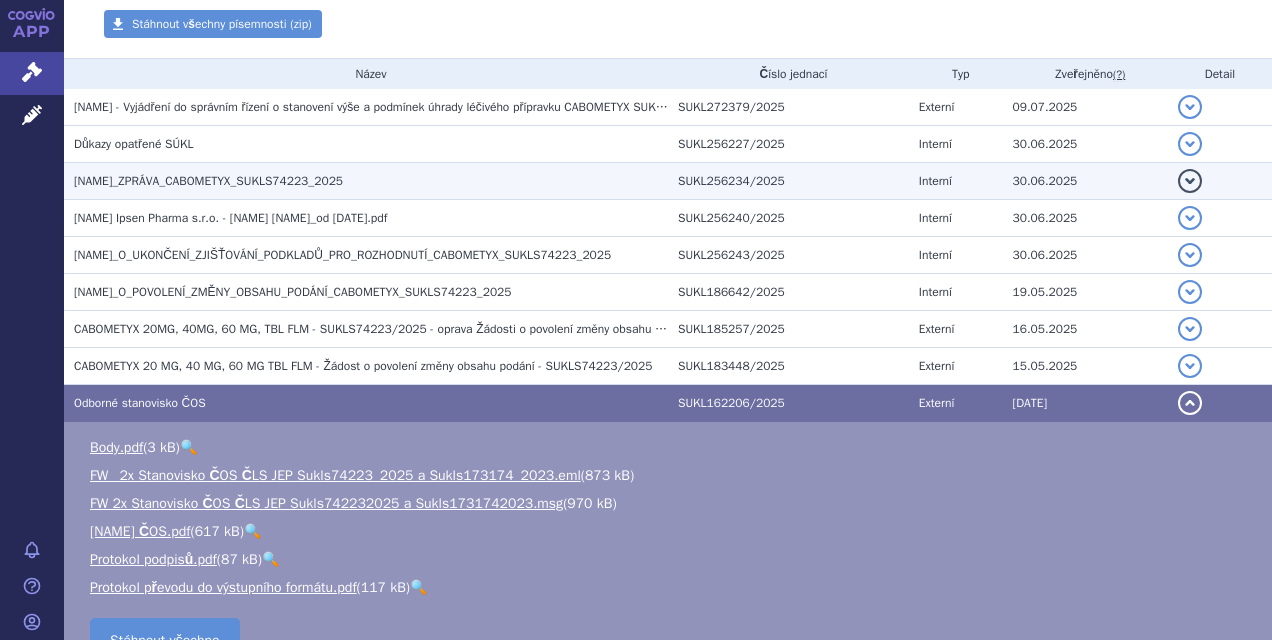 click on "HODNOTÍCÍ_ZPRÁVA_CABOMETYX_SUKLS74223_2025" at bounding box center (208, 181) 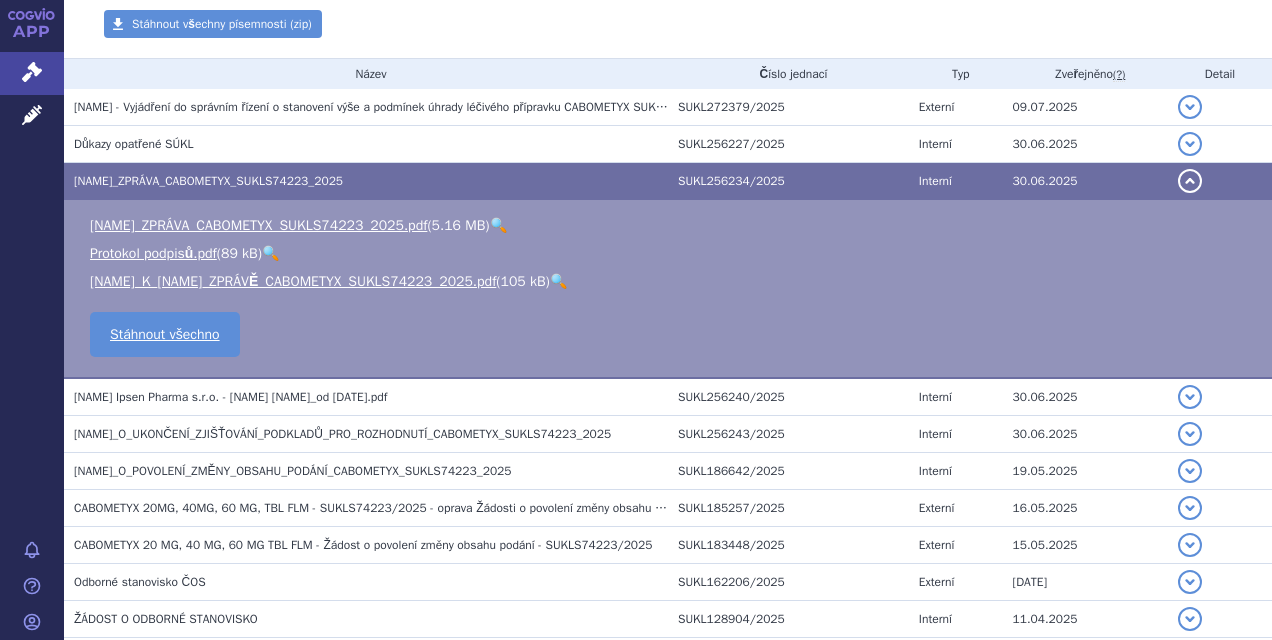 click on "🔍" at bounding box center (558, 281) 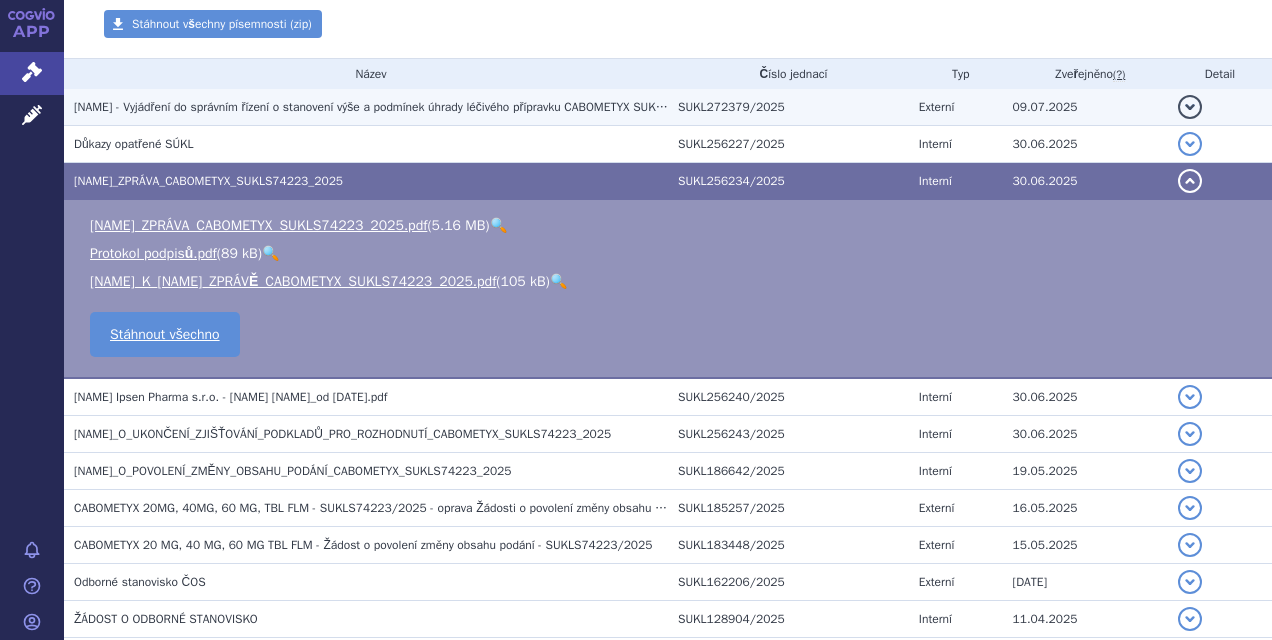 click on "OBCHODNÍ TAJEMSTVÍ - Vyjádření do správním řízení o stanovení výše a podmínek úhrady léčivého přípravku CABOMETYX SUKLS74223/2025" at bounding box center (407, 107) 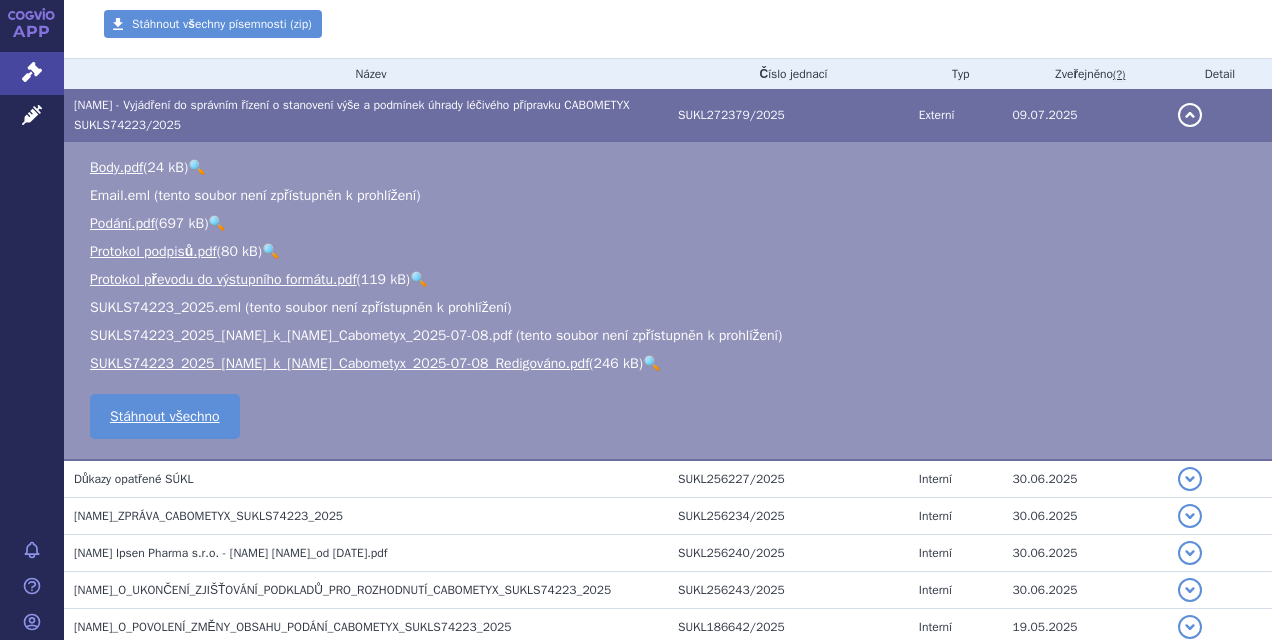 click on "🔍" at bounding box center (651, 363) 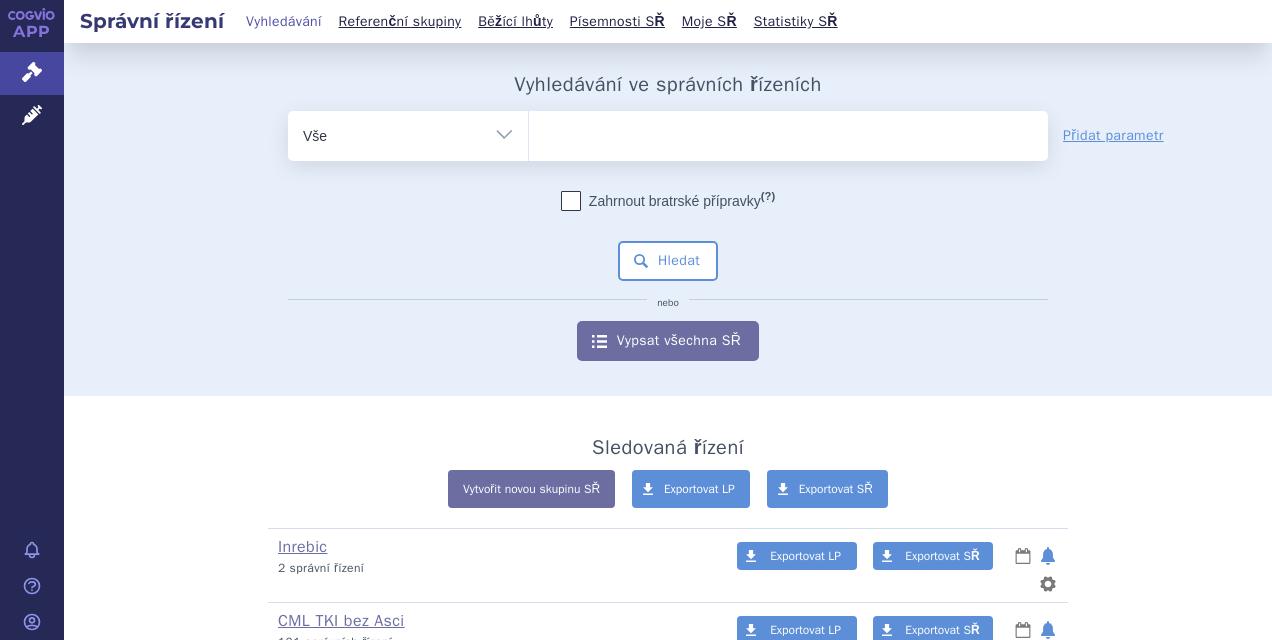 scroll, scrollTop: 0, scrollLeft: 0, axis: both 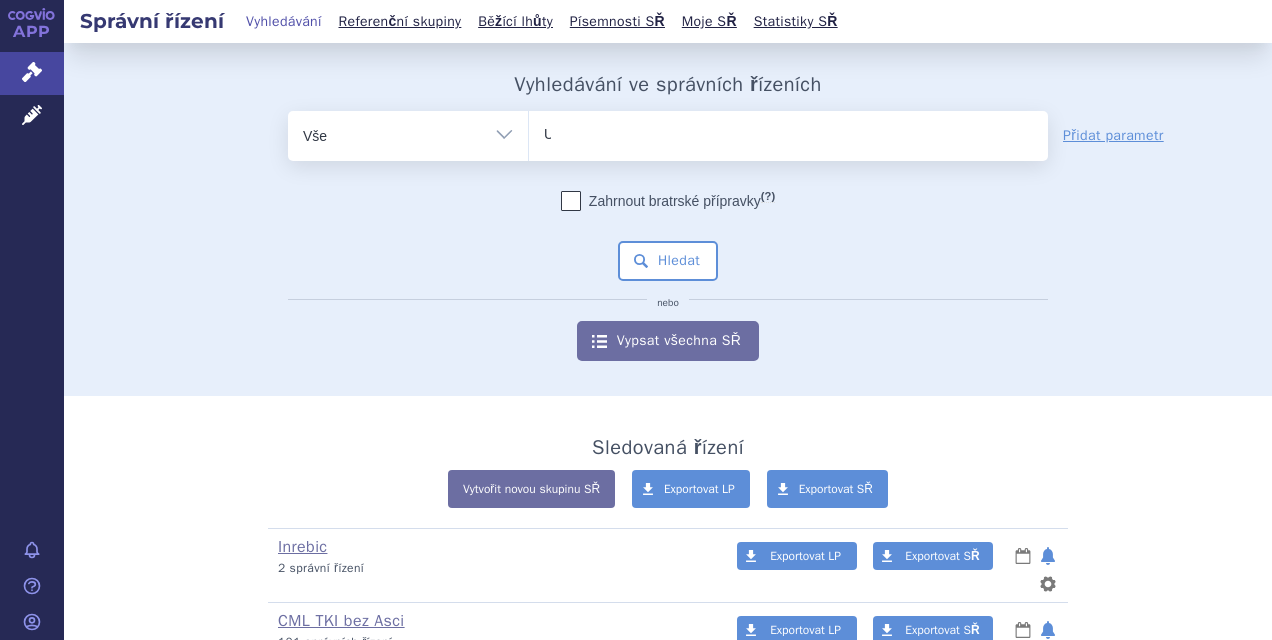 type 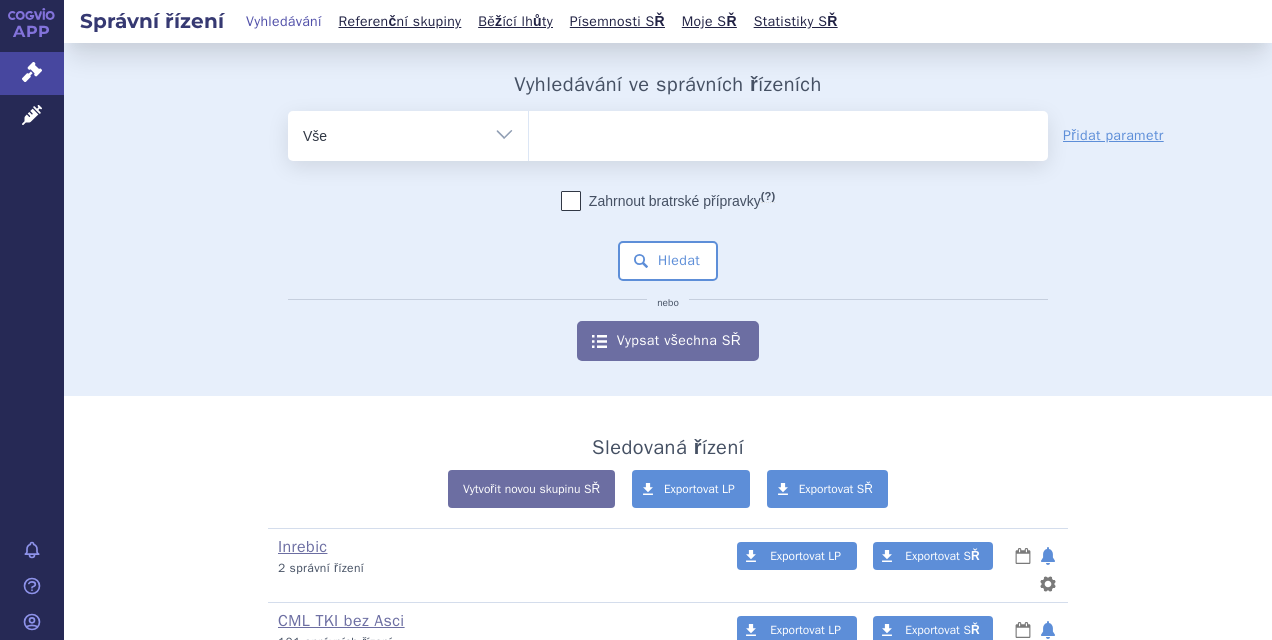select on "UKLS173174/2023" 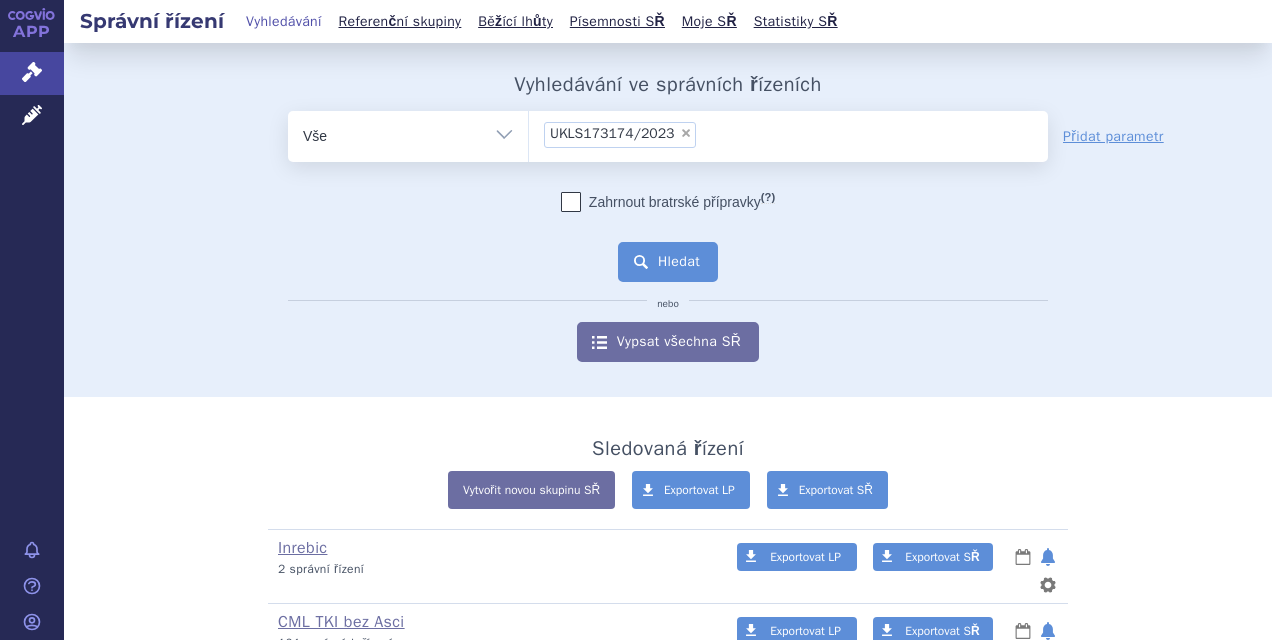 click on "Hledat" at bounding box center [668, 262] 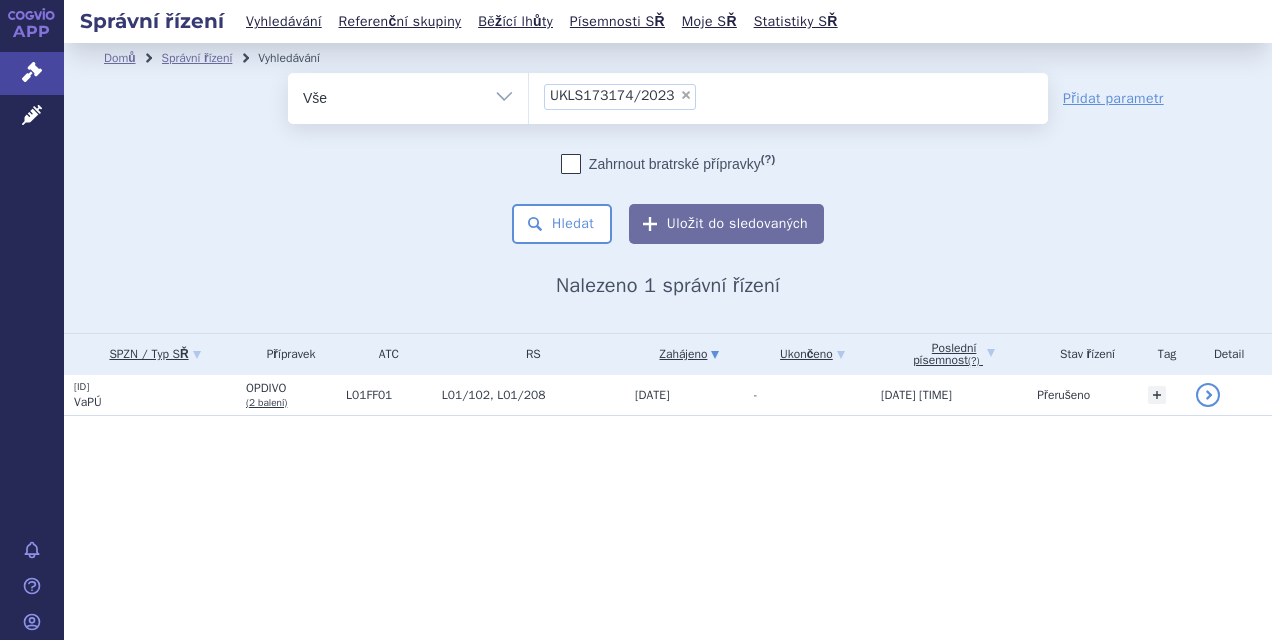 scroll, scrollTop: 0, scrollLeft: 0, axis: both 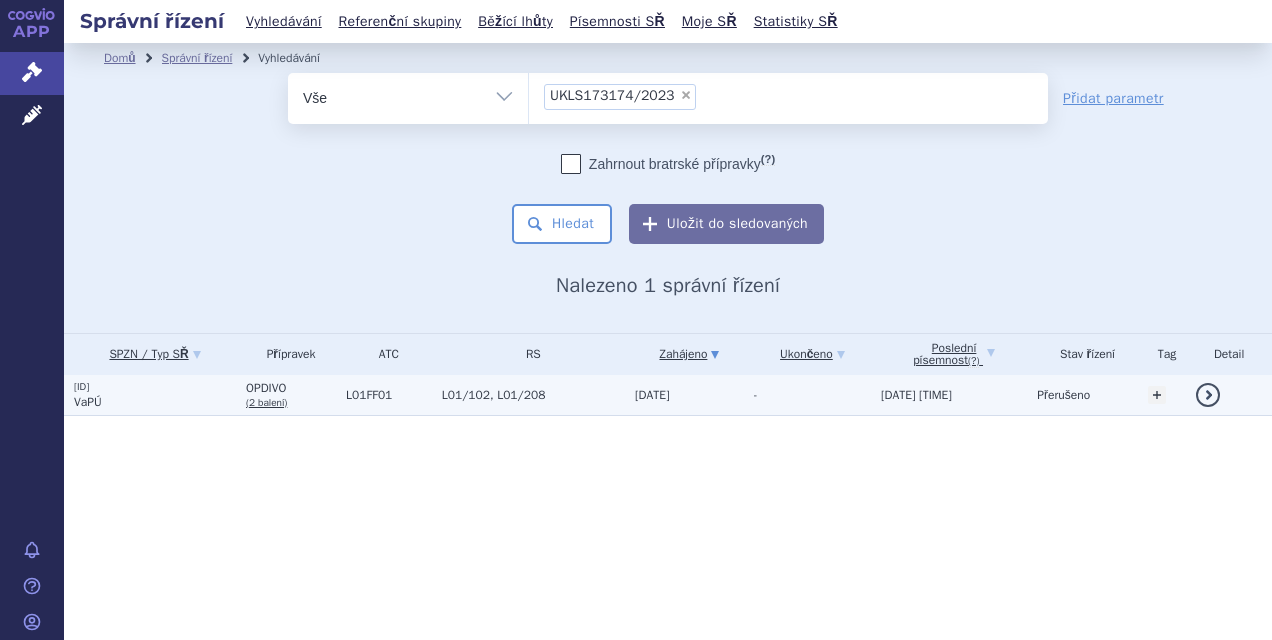 click on "L01/102, L01/208" at bounding box center (533, 395) 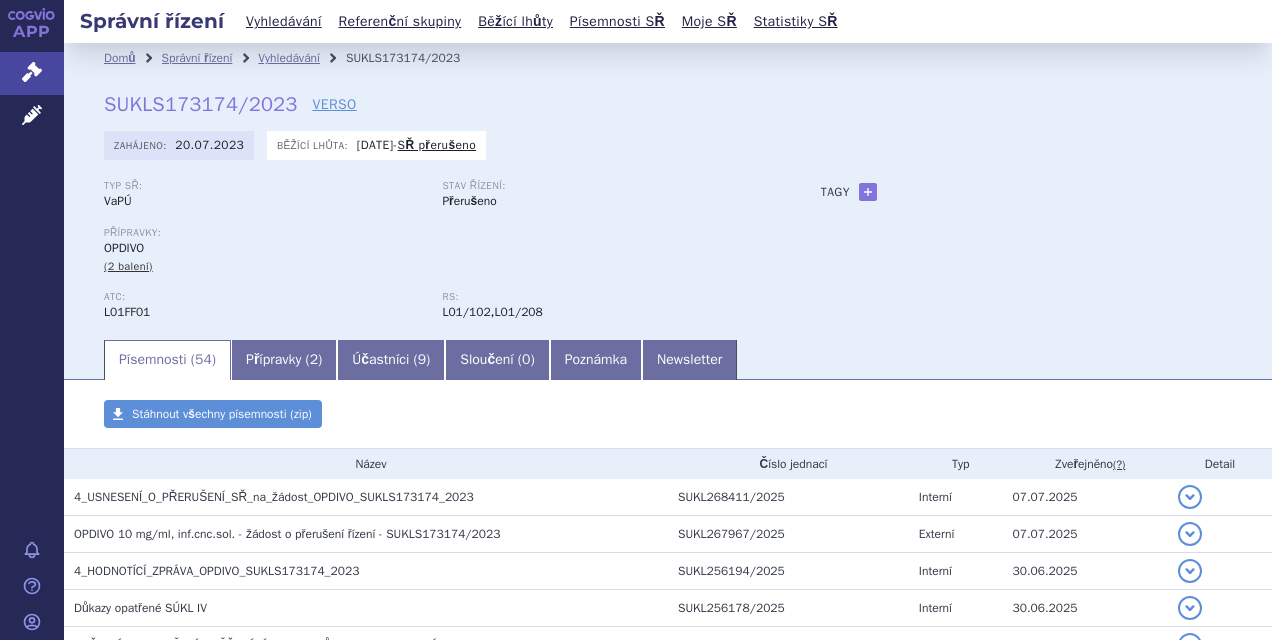 scroll, scrollTop: 0, scrollLeft: 0, axis: both 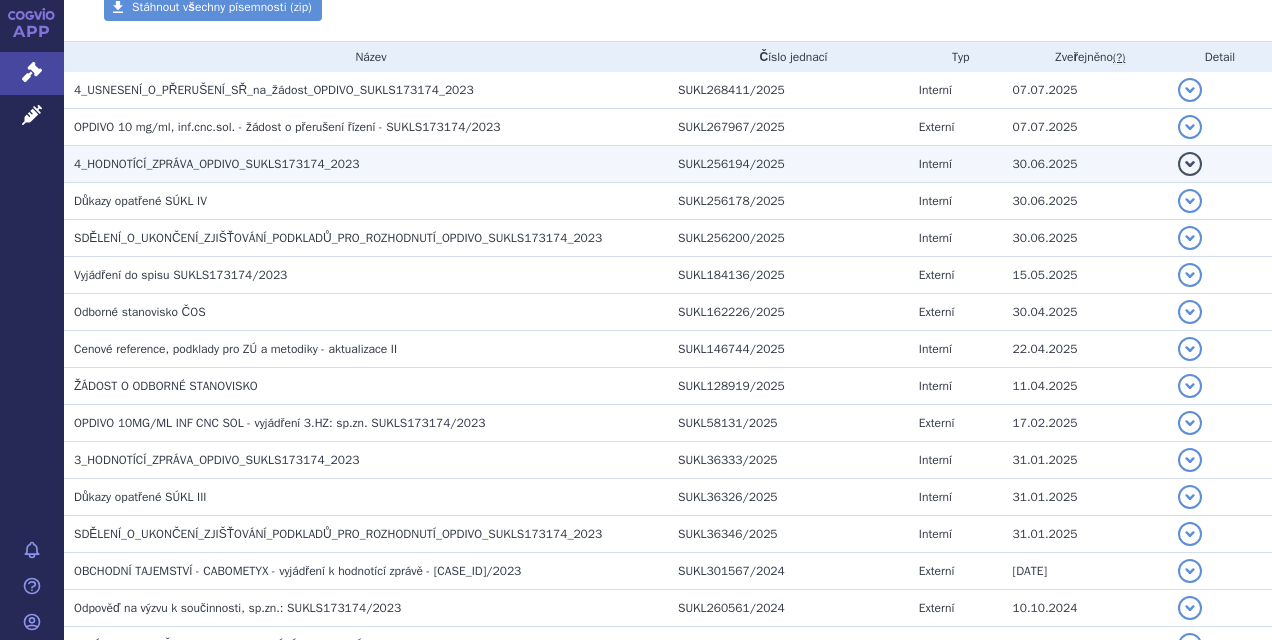 click on "4_HODNOTÍCÍ_ZPRÁVA_OPDIVO_SUKLS173174_2023" at bounding box center [371, 164] 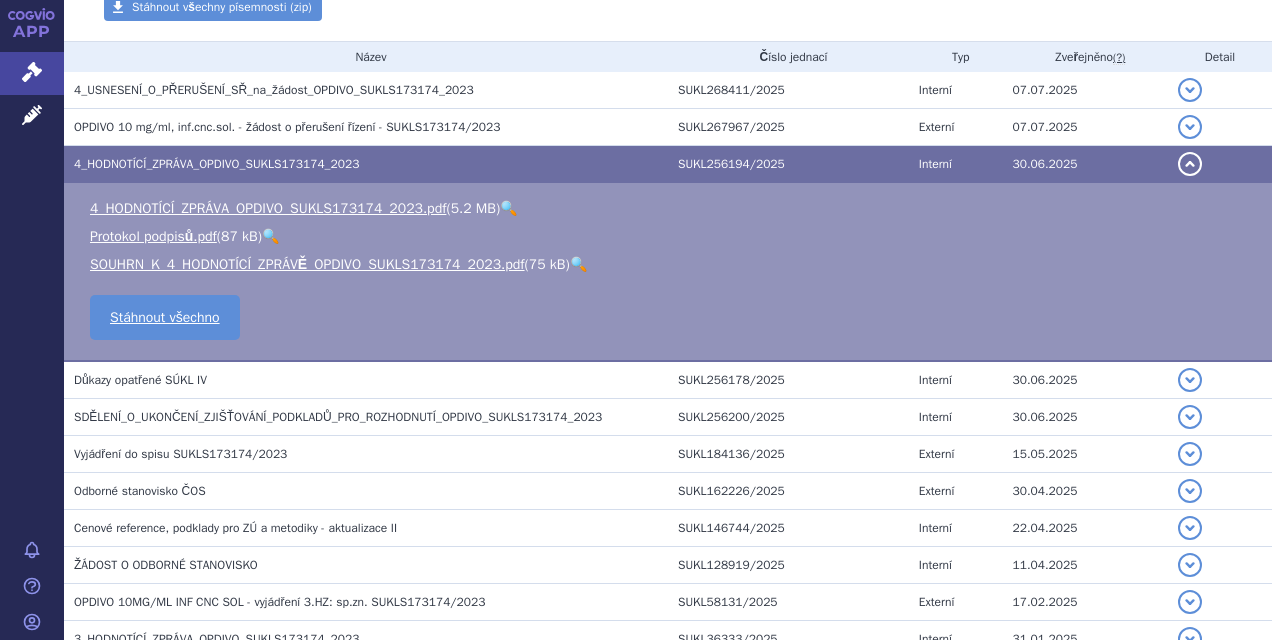 click on "🔍" at bounding box center [578, 264] 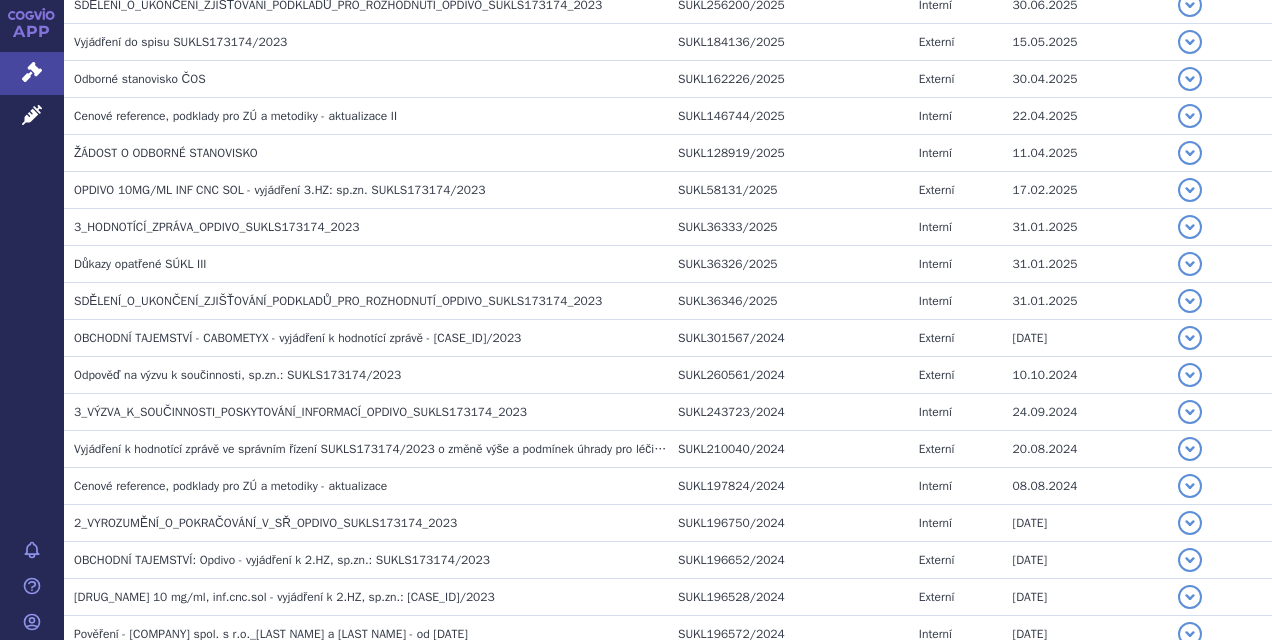 scroll, scrollTop: 834, scrollLeft: 0, axis: vertical 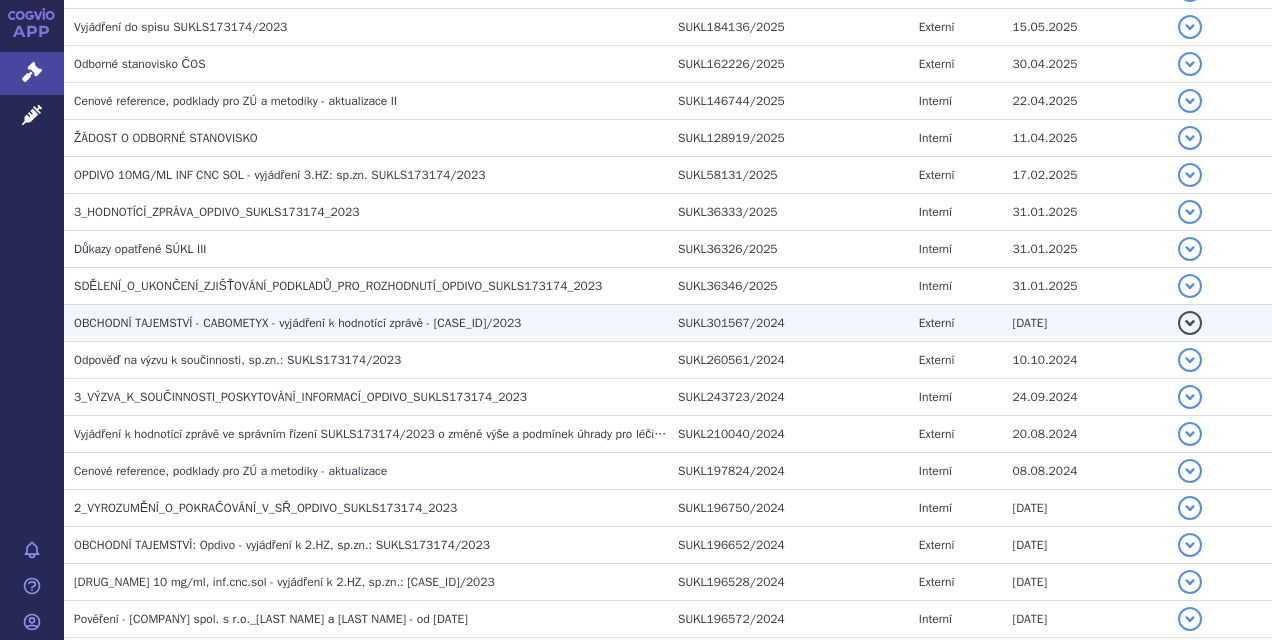 click on "OBCHODNÍ TAJEMSTVÍ - CABOMETYX - vyjádření k hodnotící zprávě - [CASE_ID]/2023" at bounding box center [366, 323] 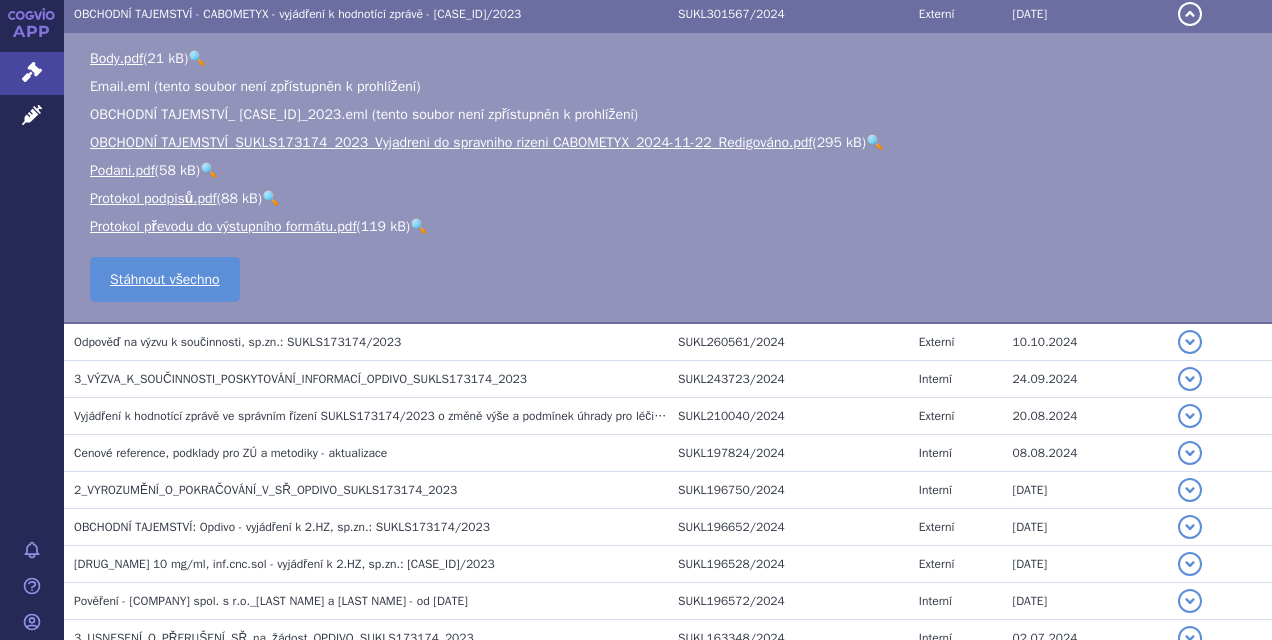 scroll, scrollTop: 965, scrollLeft: 0, axis: vertical 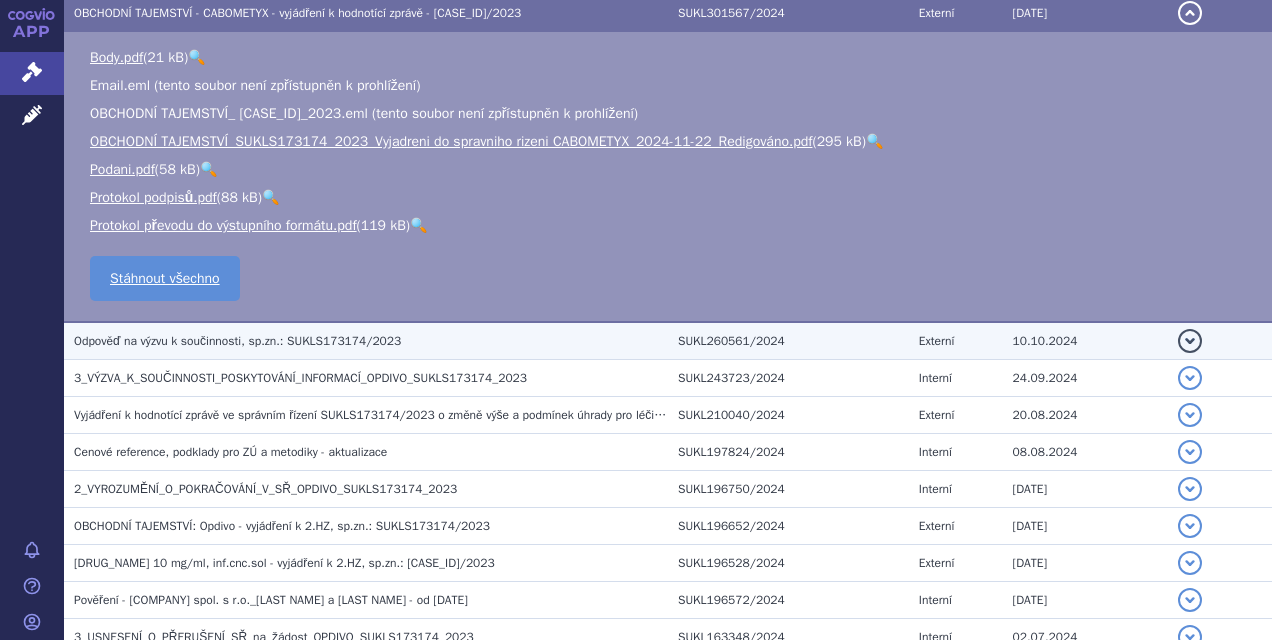 click on "Odpověď na výzvu k součinnosti, sp.zn.: SUKLS173174/2023" at bounding box center [371, 341] 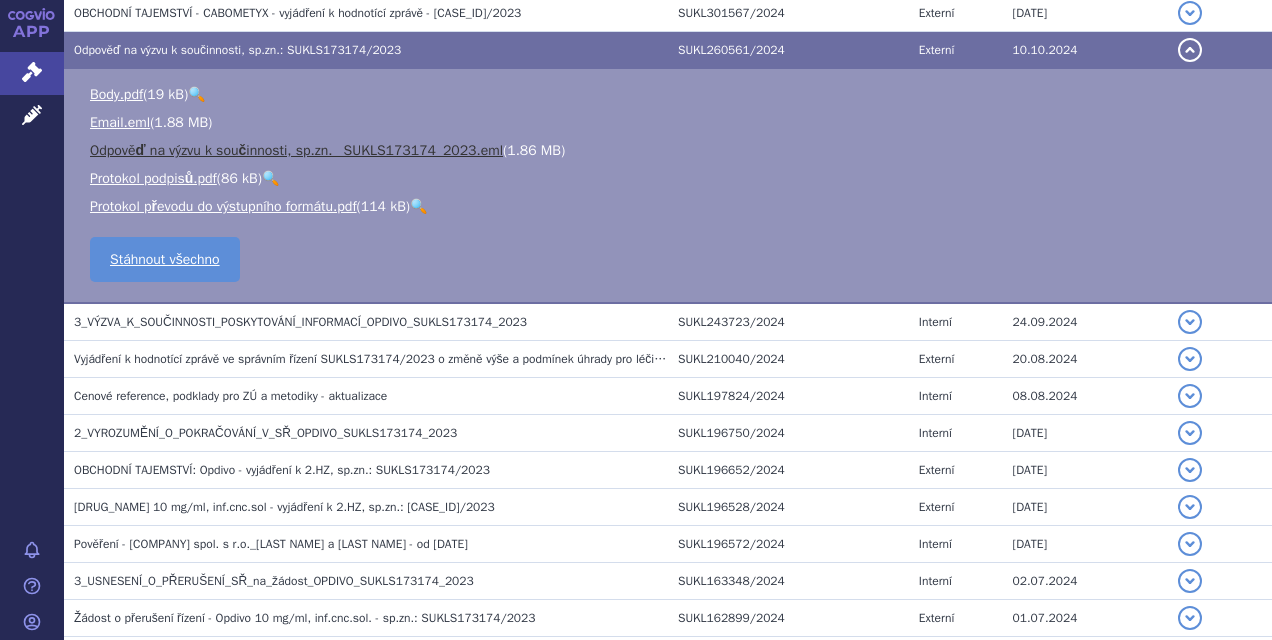 click on "Odpověď na výzvu k součinnosti, sp.zn._ SUKLS173174_2023.eml" at bounding box center (296, 150) 